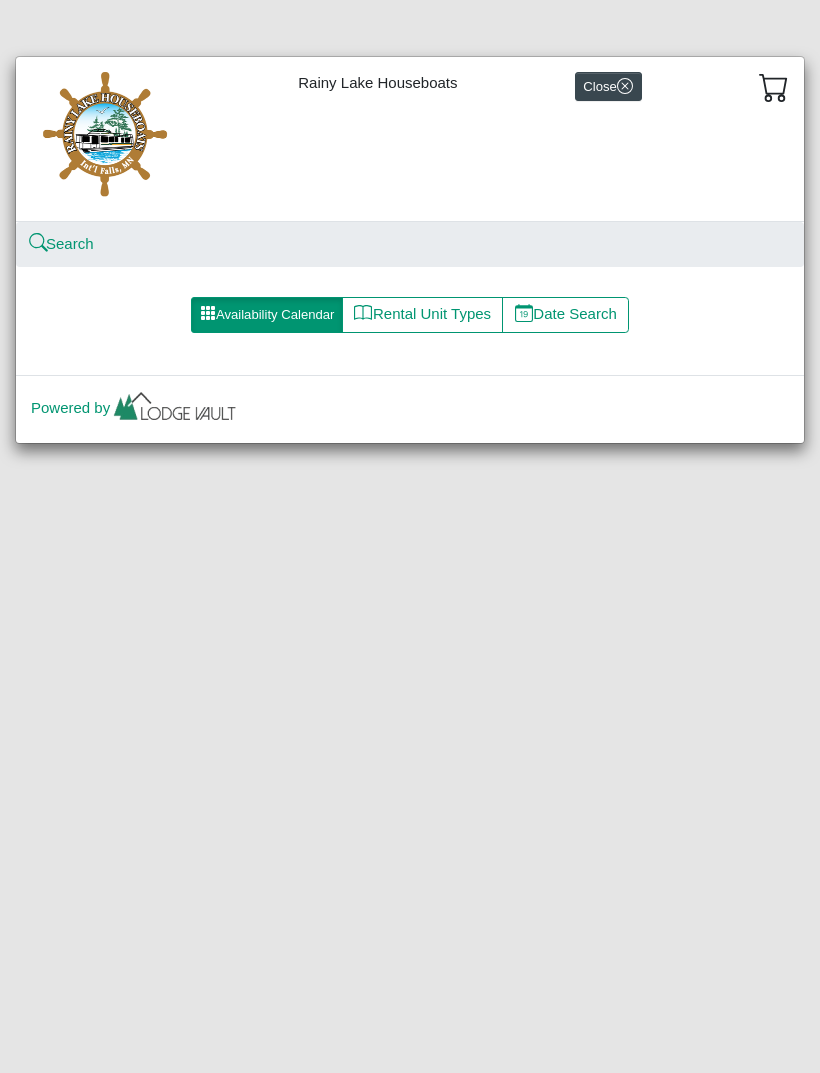 scroll, scrollTop: 0, scrollLeft: 0, axis: both 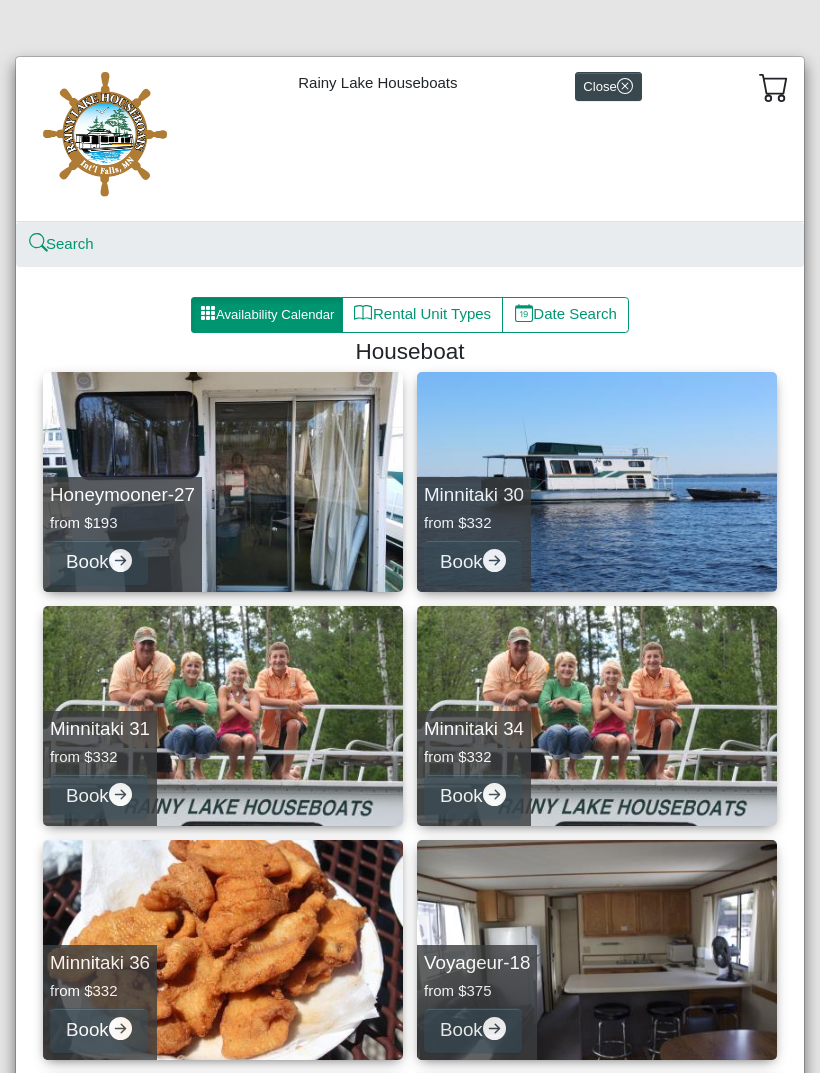 click on "Availability Calendar" at bounding box center (267, 315) 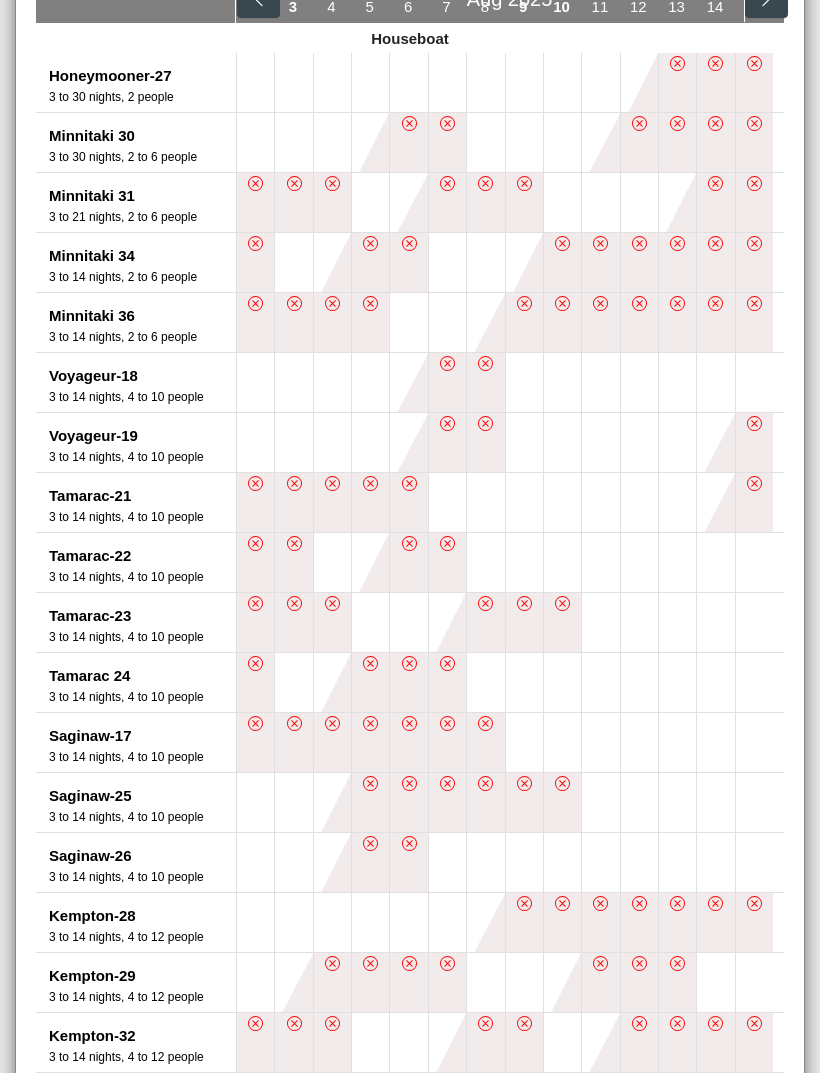 scroll, scrollTop: 450, scrollLeft: 0, axis: vertical 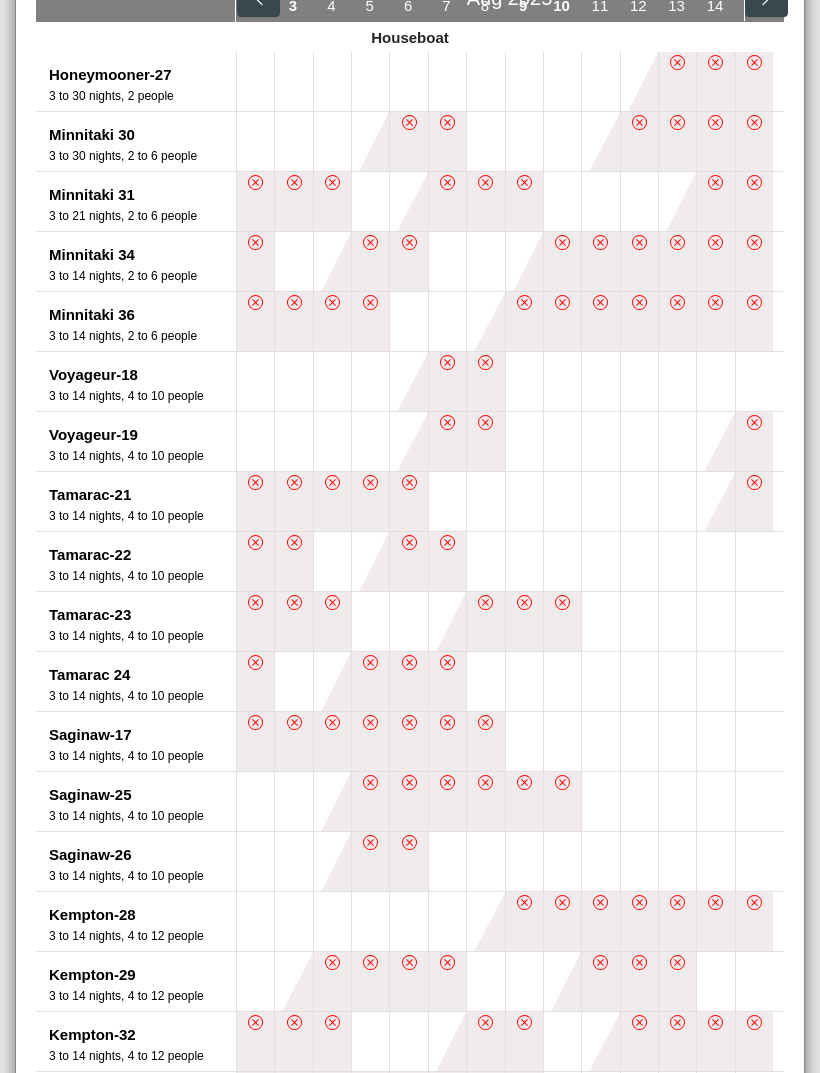 click on "Kempton-28" at bounding box center [142, 915] 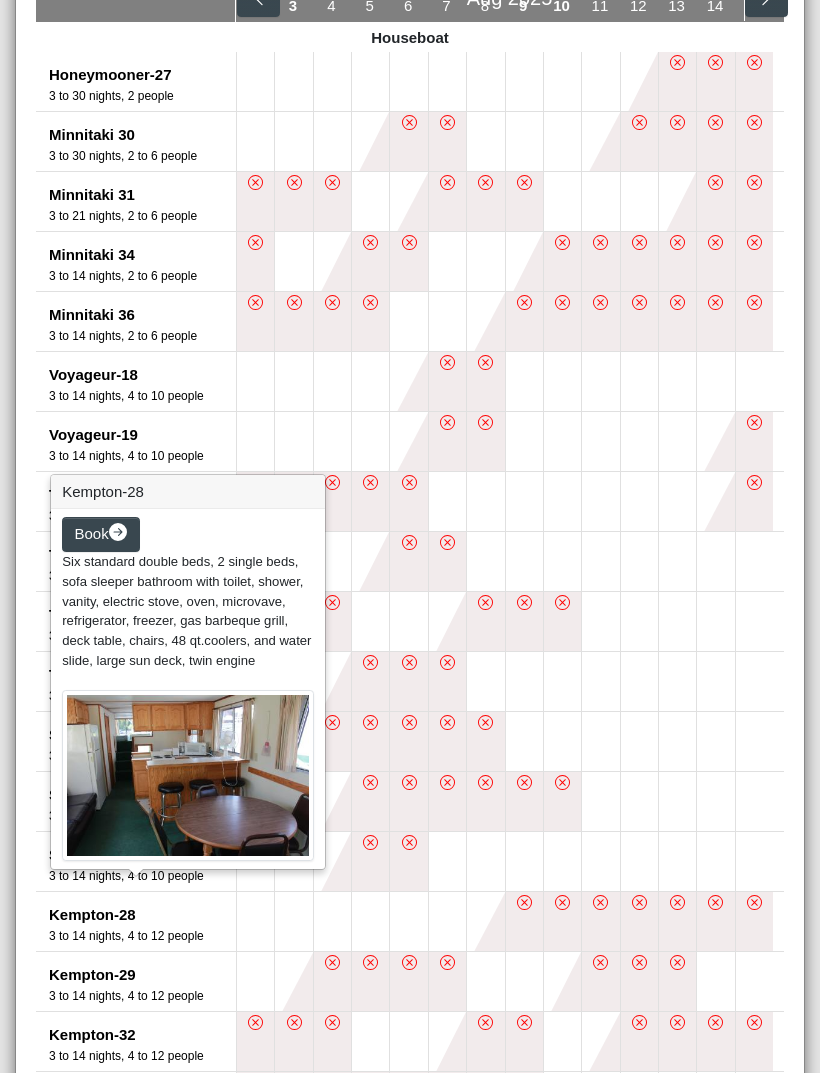 click at bounding box center [370, 921] 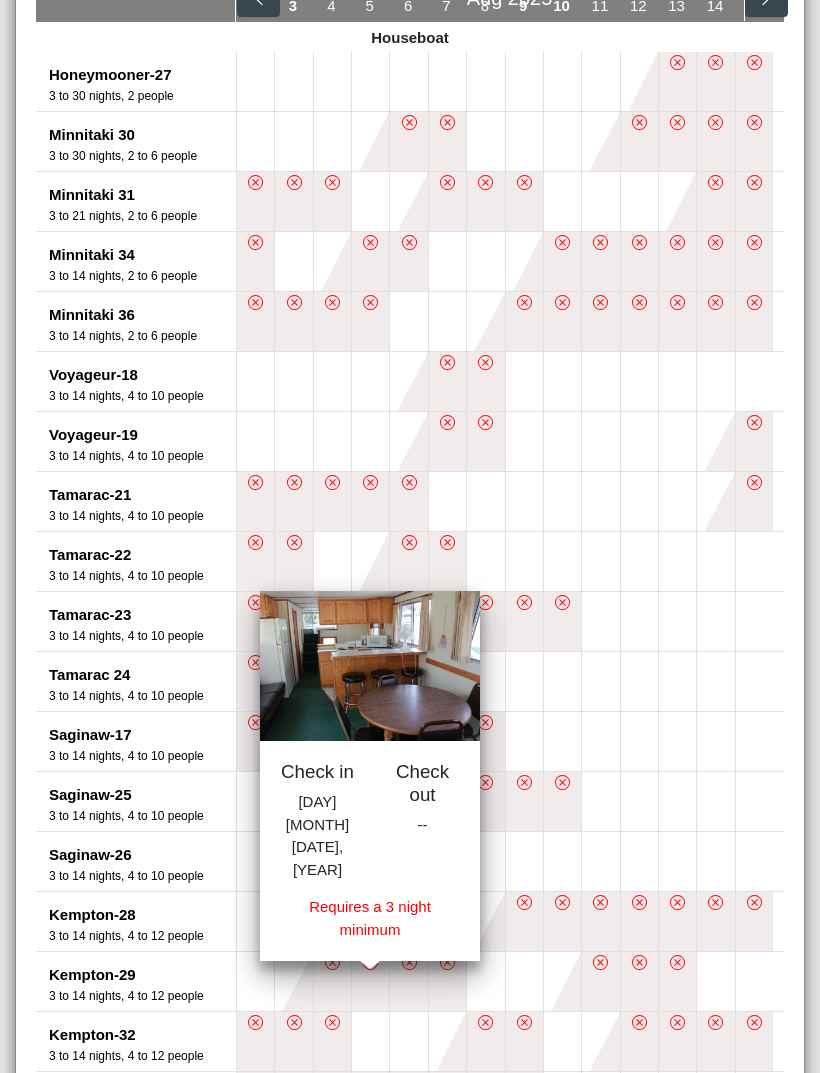click at bounding box center (408, 921) 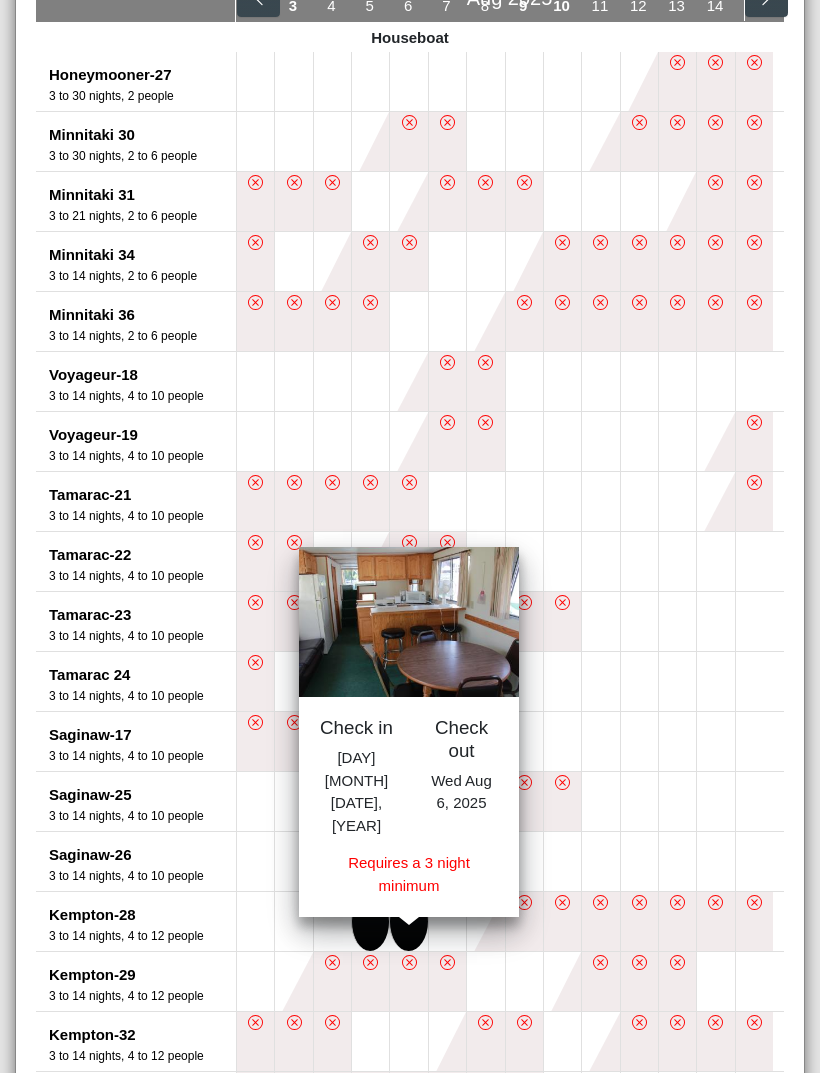 click at bounding box center [447, 921] 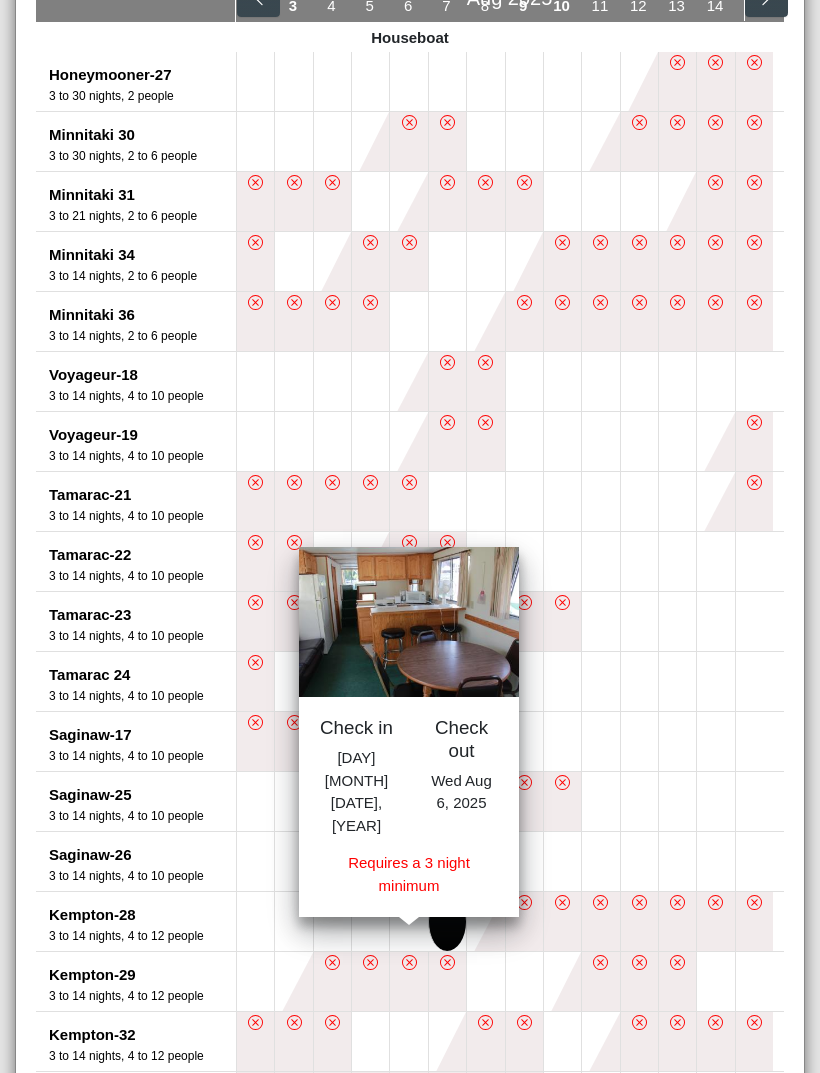 click at bounding box center (485, 921) 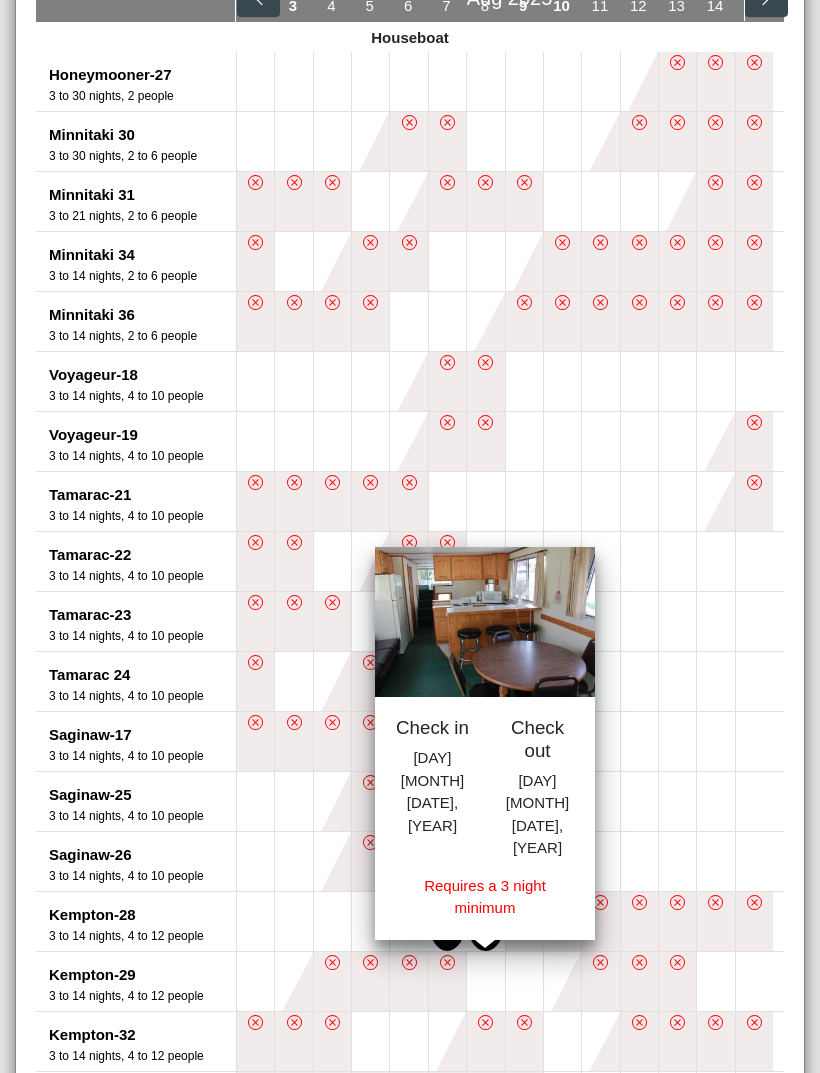 click at bounding box center (370, 921) 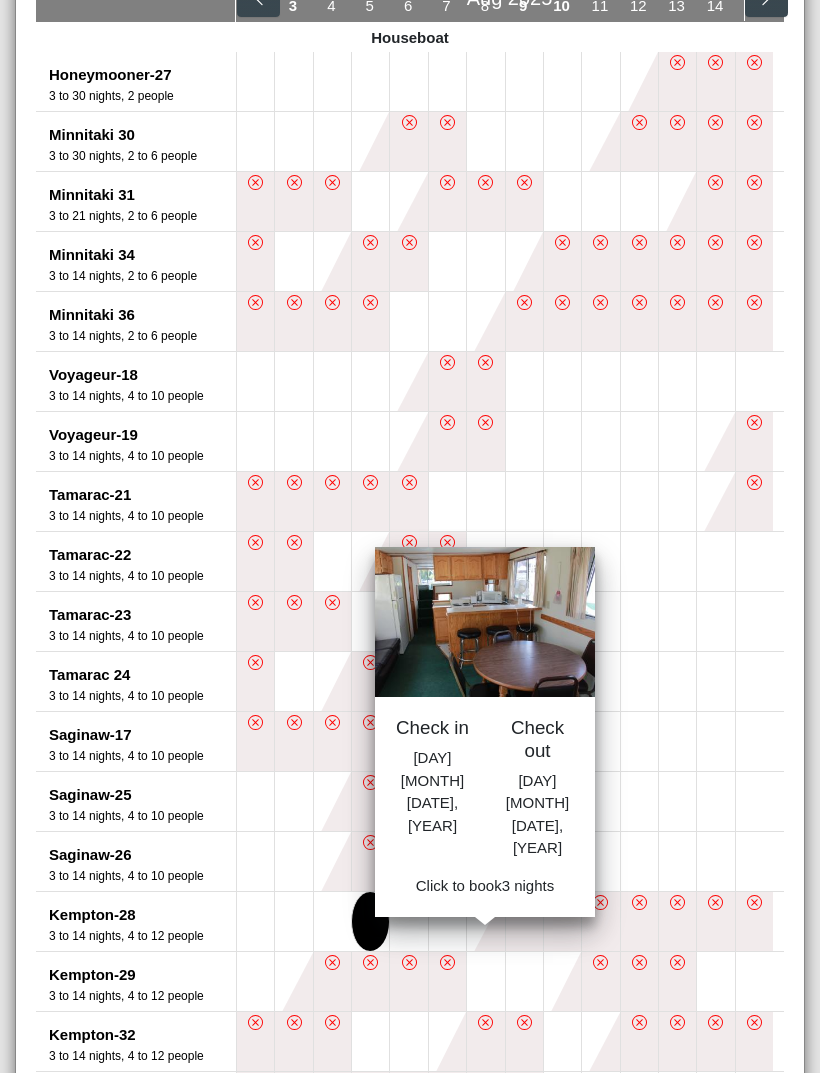 click at bounding box center [524, 861] 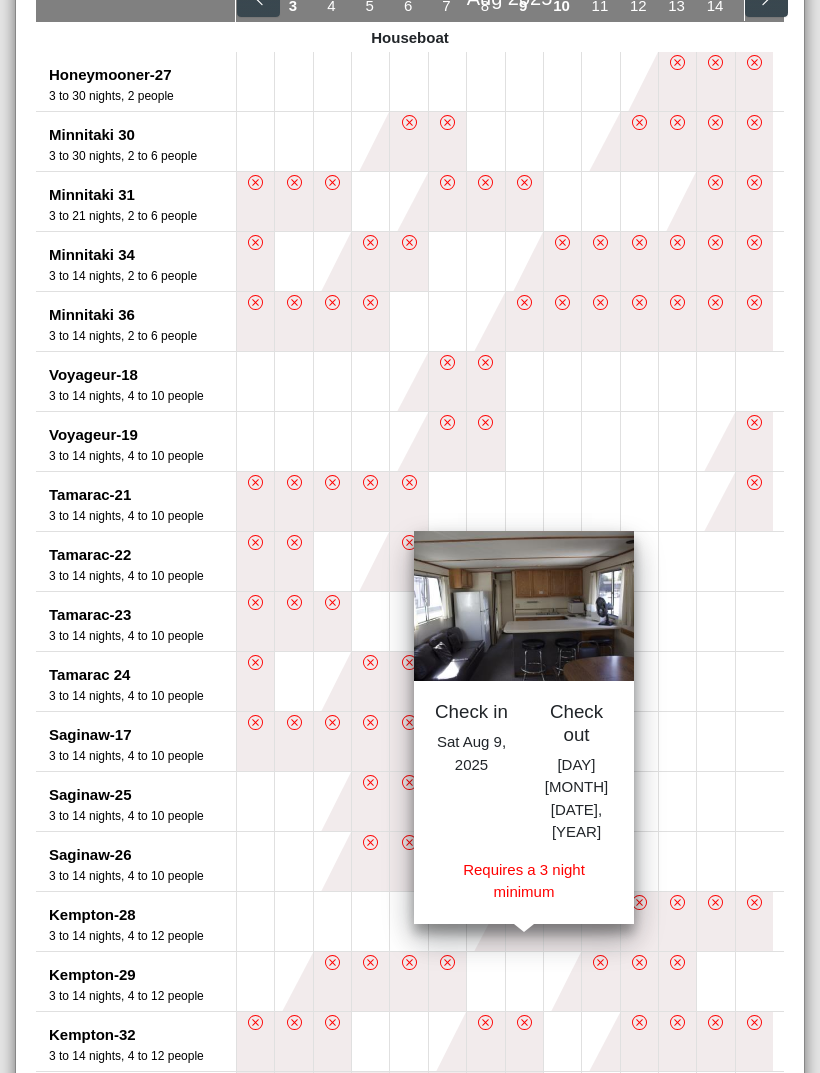 click at bounding box center (370, 921) 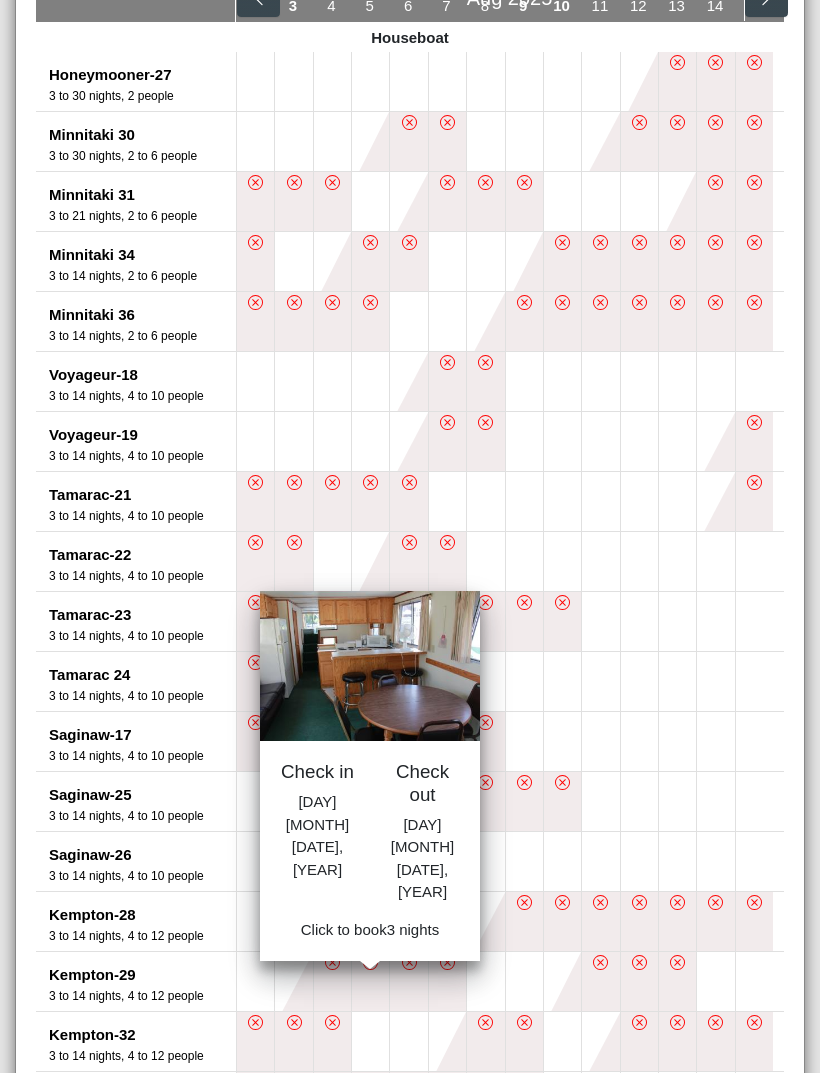 click at bounding box center [408, 741] 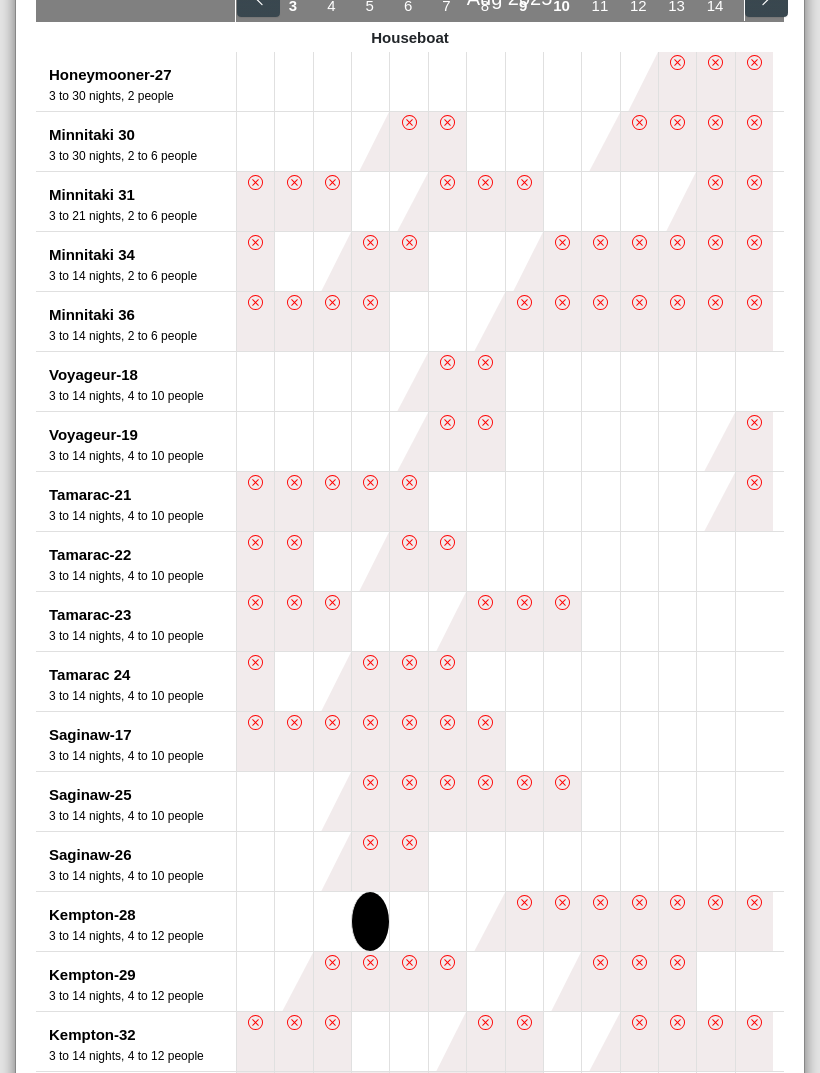 click at bounding box center [370, 921] 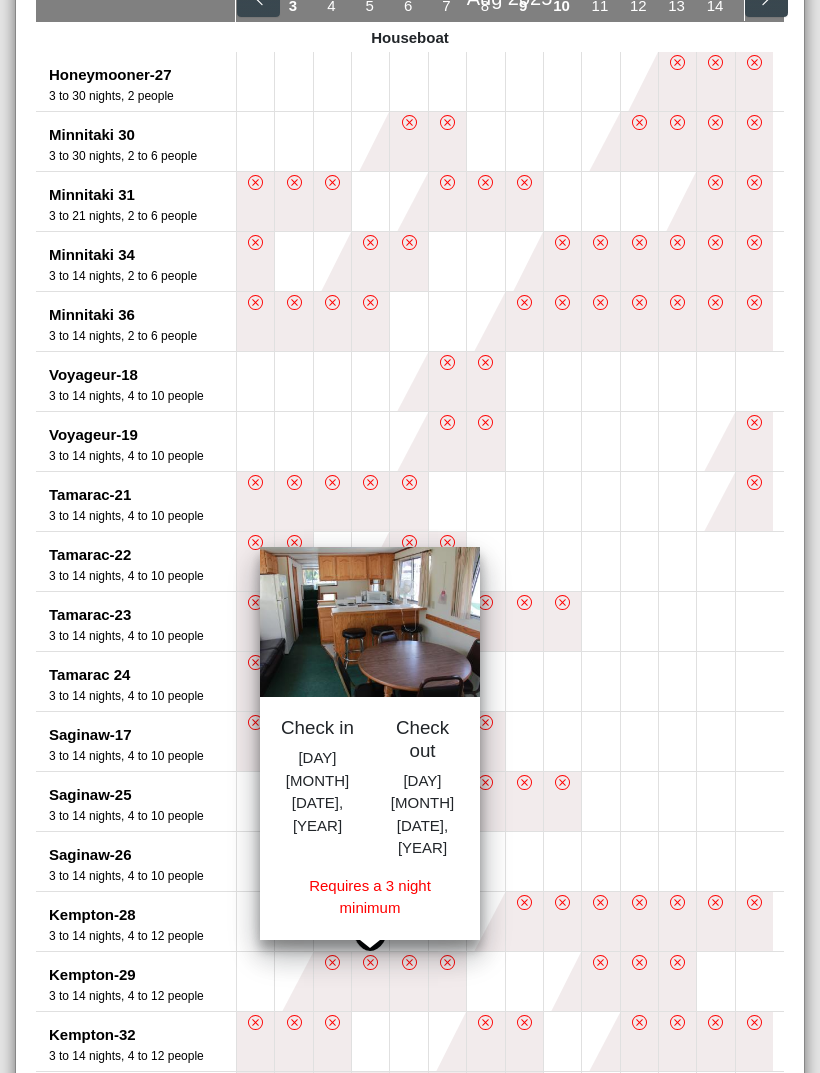 click at bounding box center (408, 921) 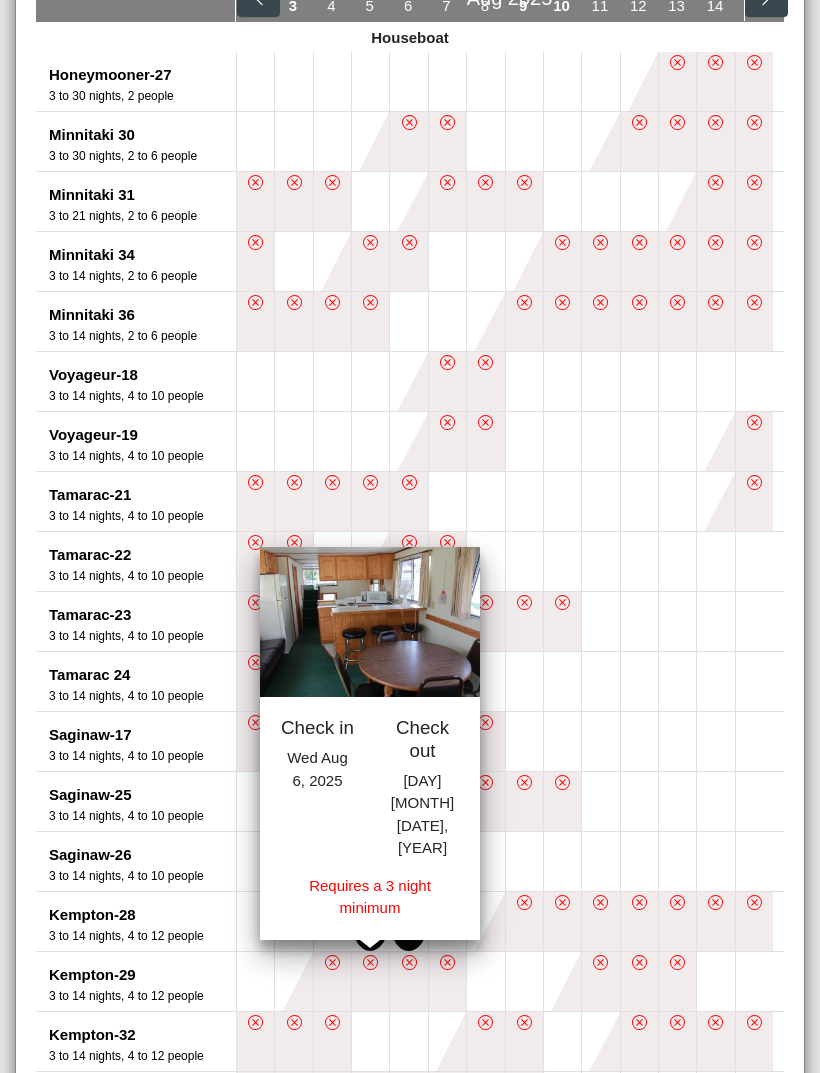 click at bounding box center [370, 921] 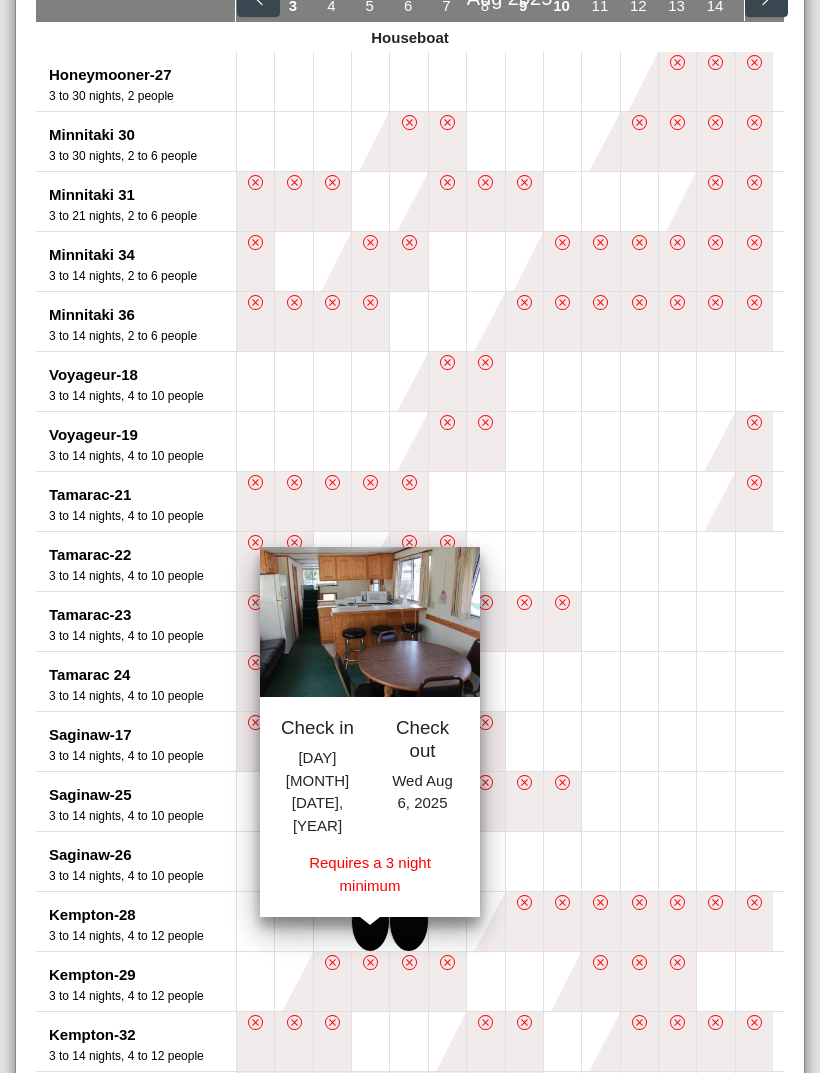click at bounding box center [447, 921] 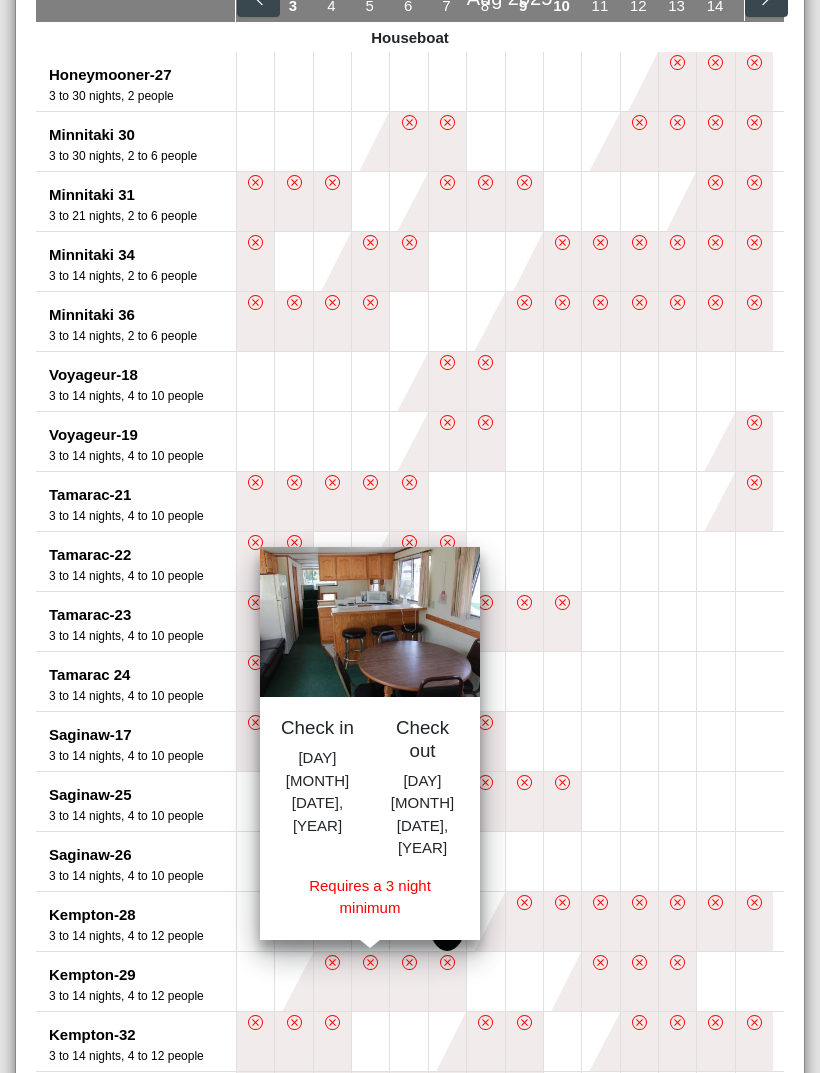 click at bounding box center [370, 921] 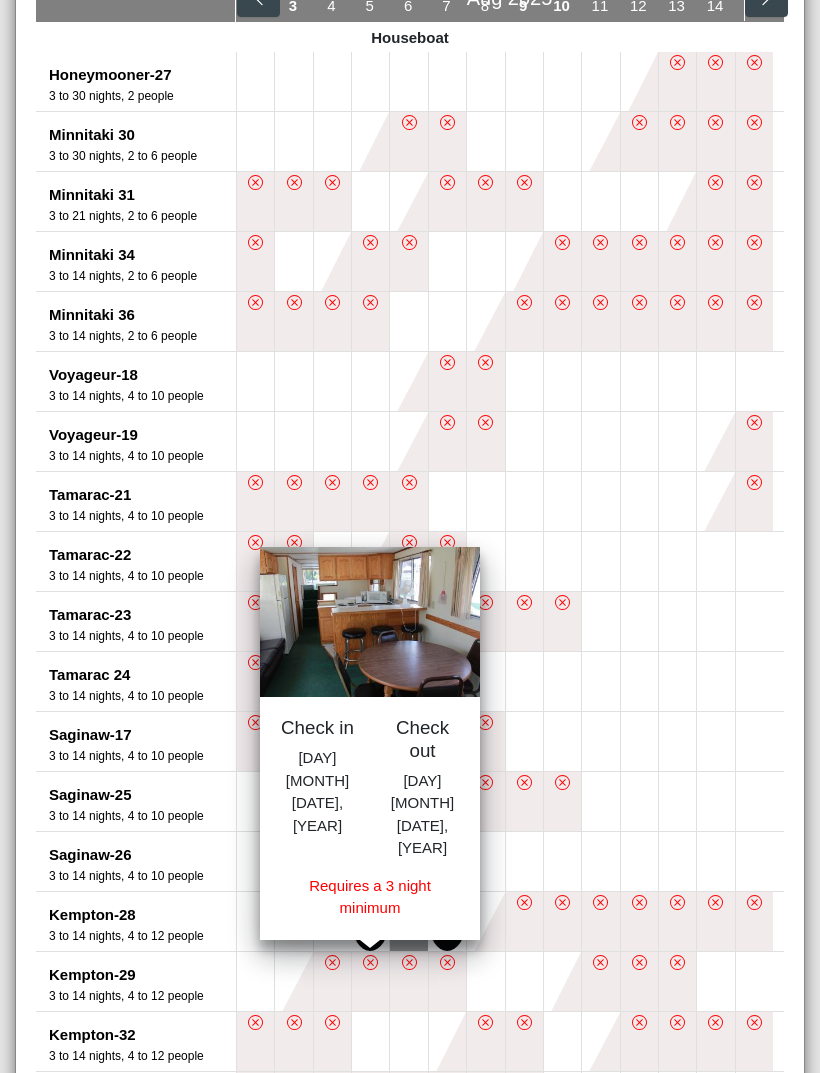 click at bounding box center [485, 921] 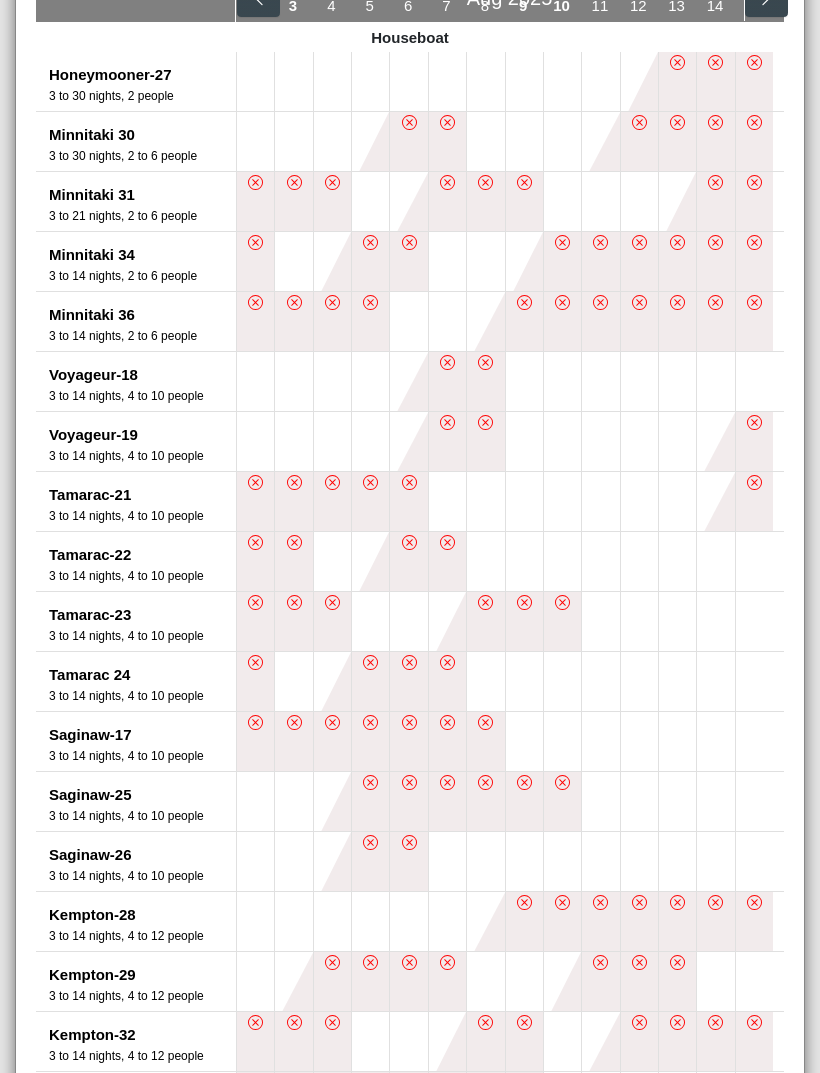 click at bounding box center [370, 921] 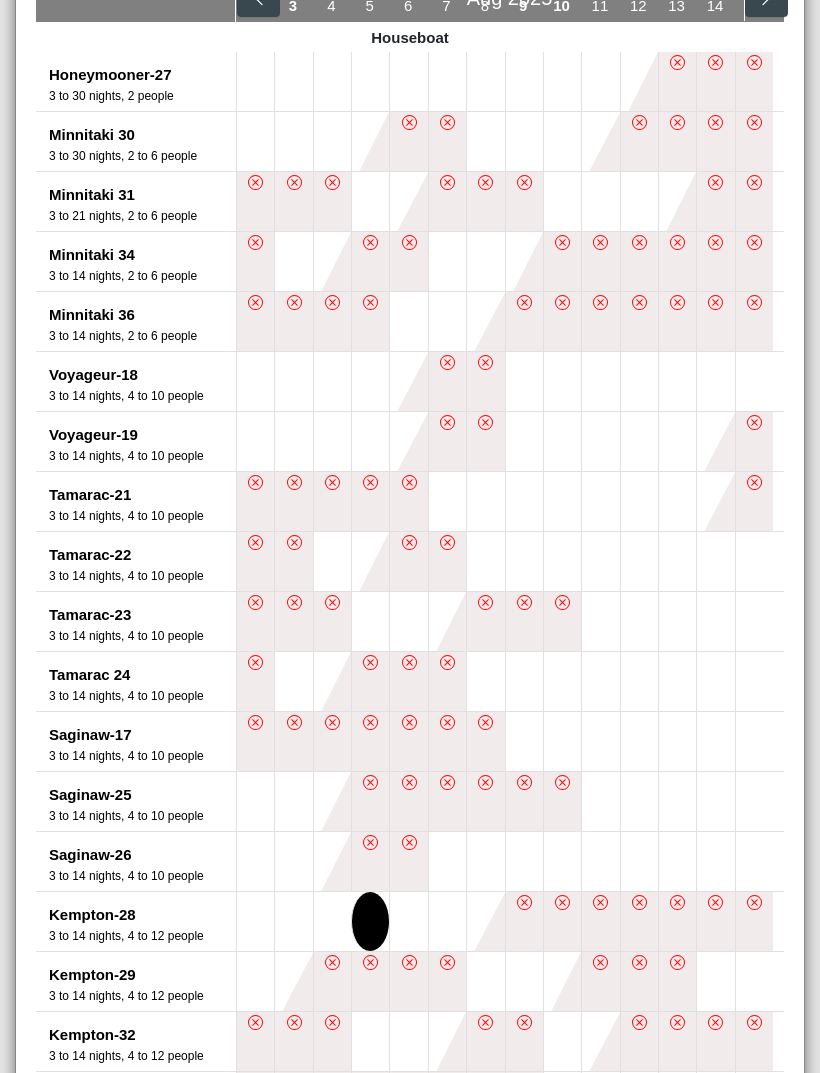 click at bounding box center [370, 921] 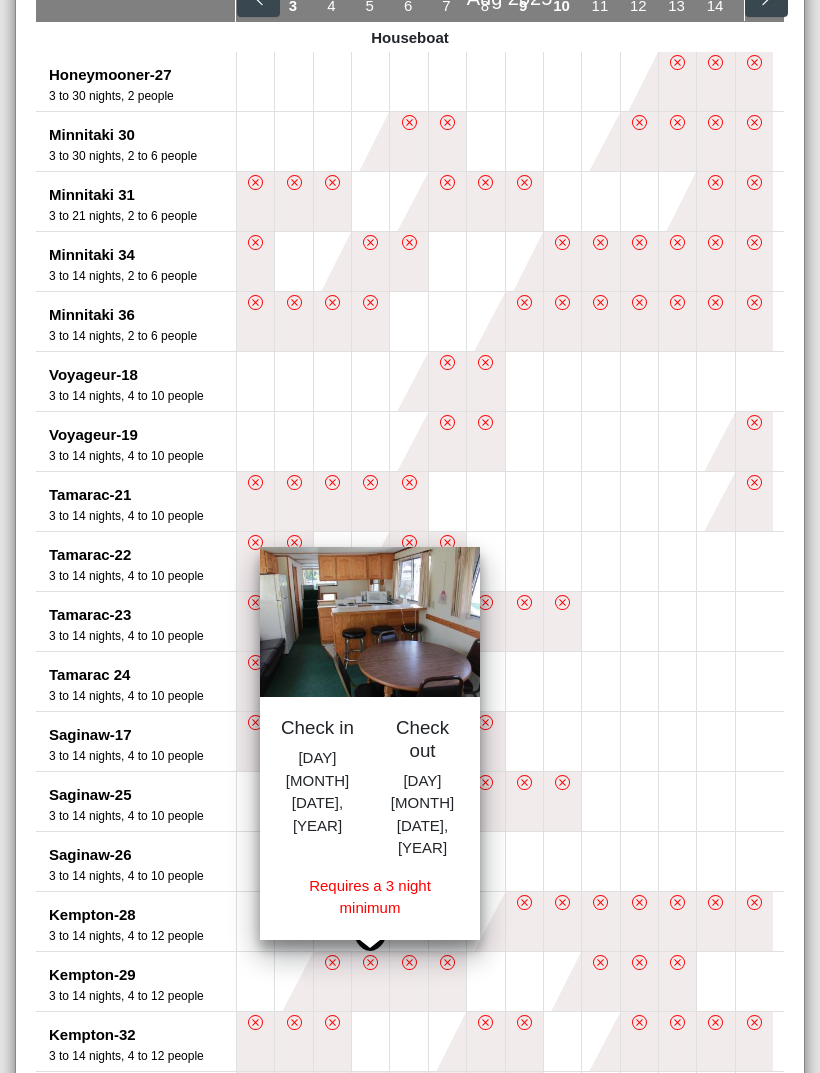 click on "[DAY] [MONTH] [DATE], [YEAR]" at bounding box center (422, 813) 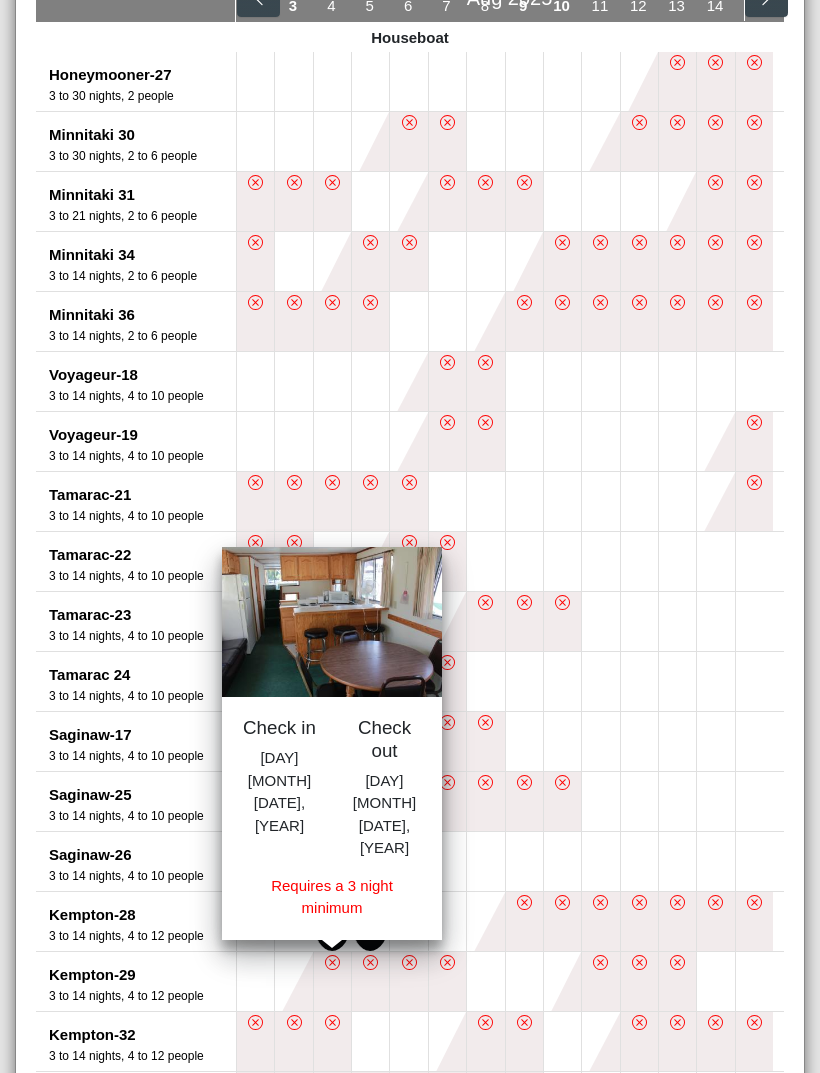 click at bounding box center [370, 921] 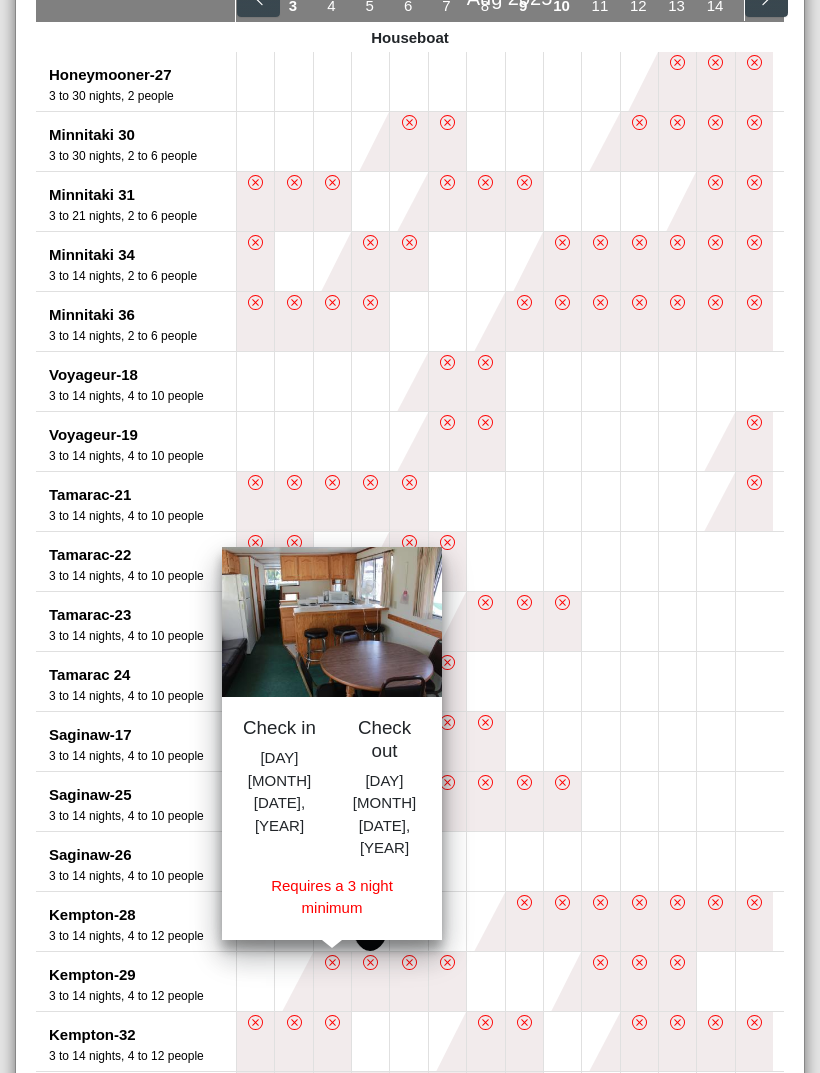 click at bounding box center (408, 921) 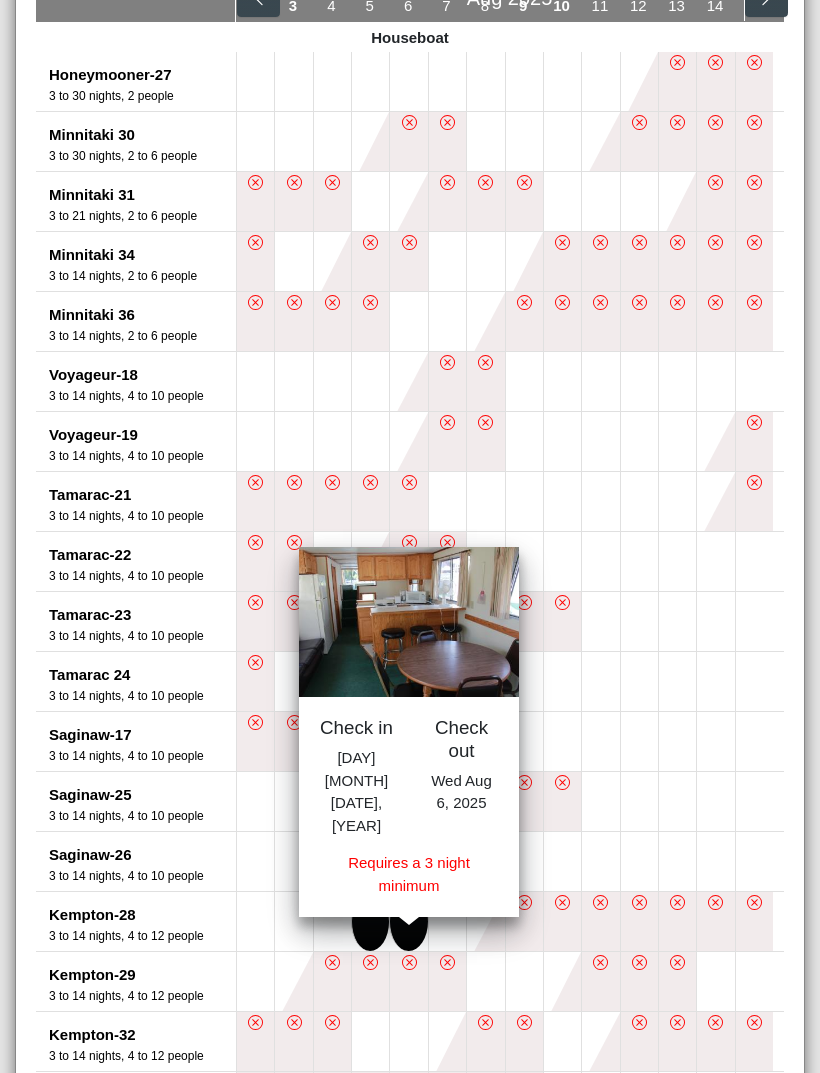 click at bounding box center (447, 921) 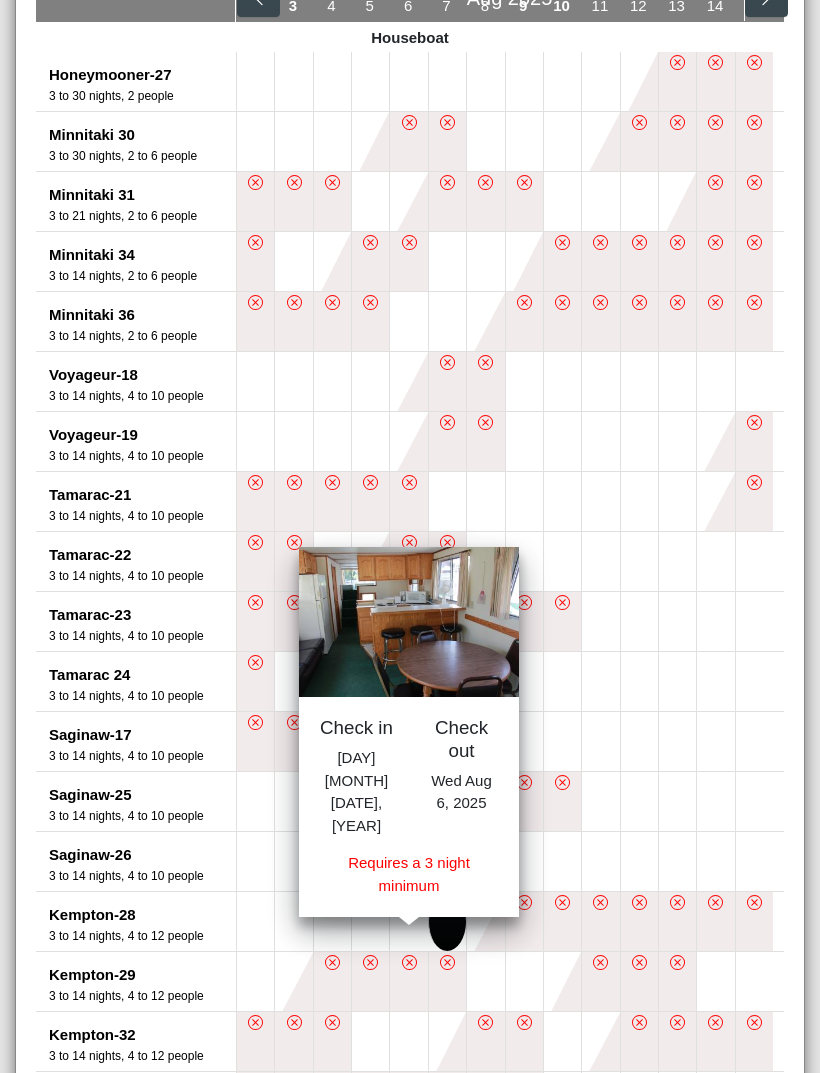 click at bounding box center [370, 921] 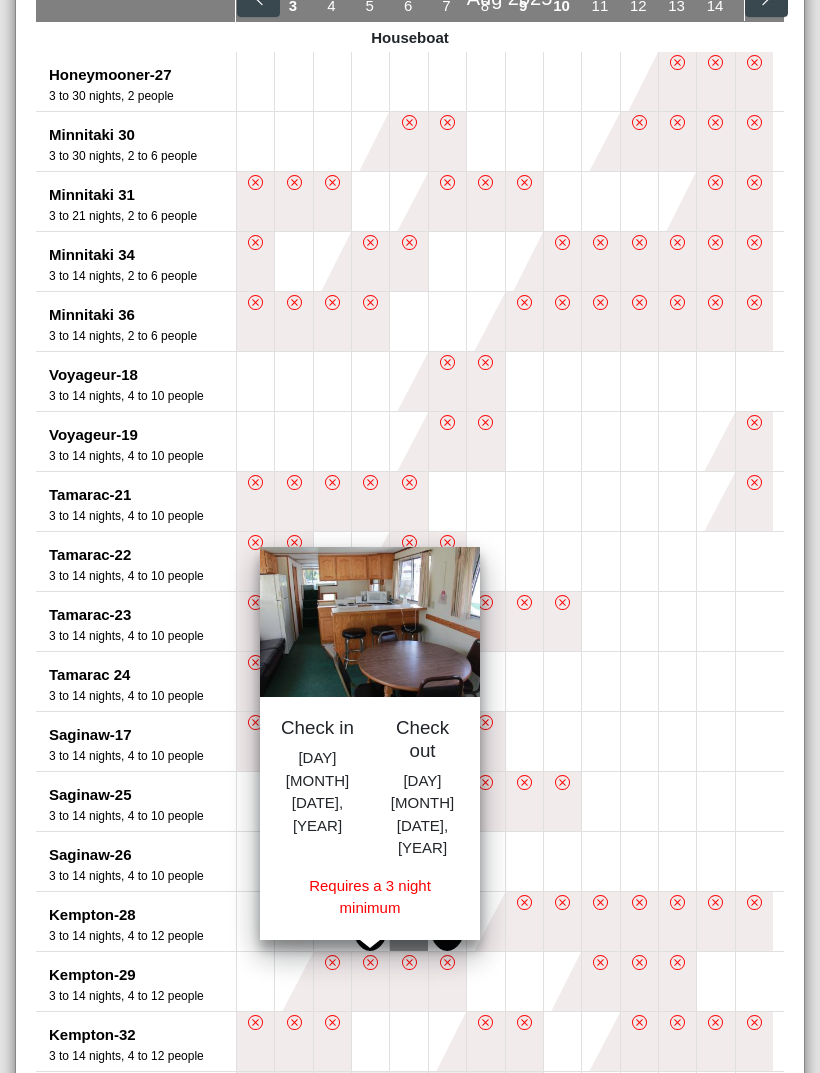 click at bounding box center [485, 921] 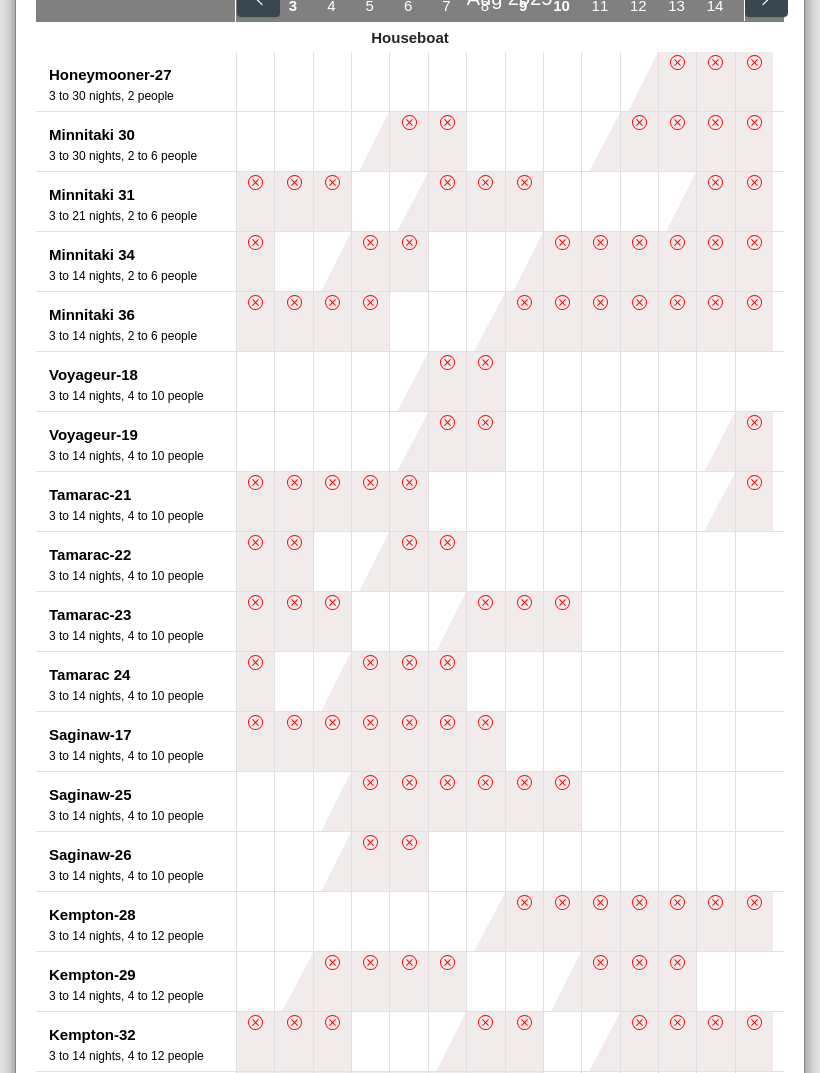 click at bounding box center (370, 921) 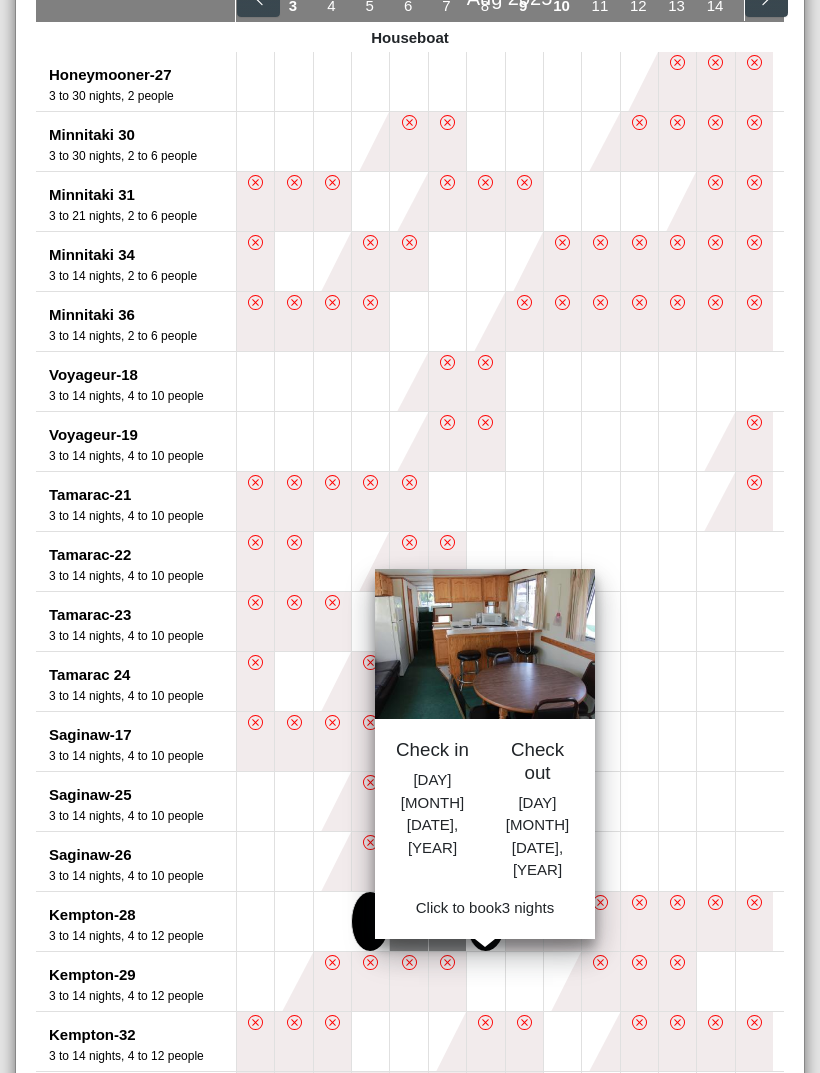 click at bounding box center (485, 921) 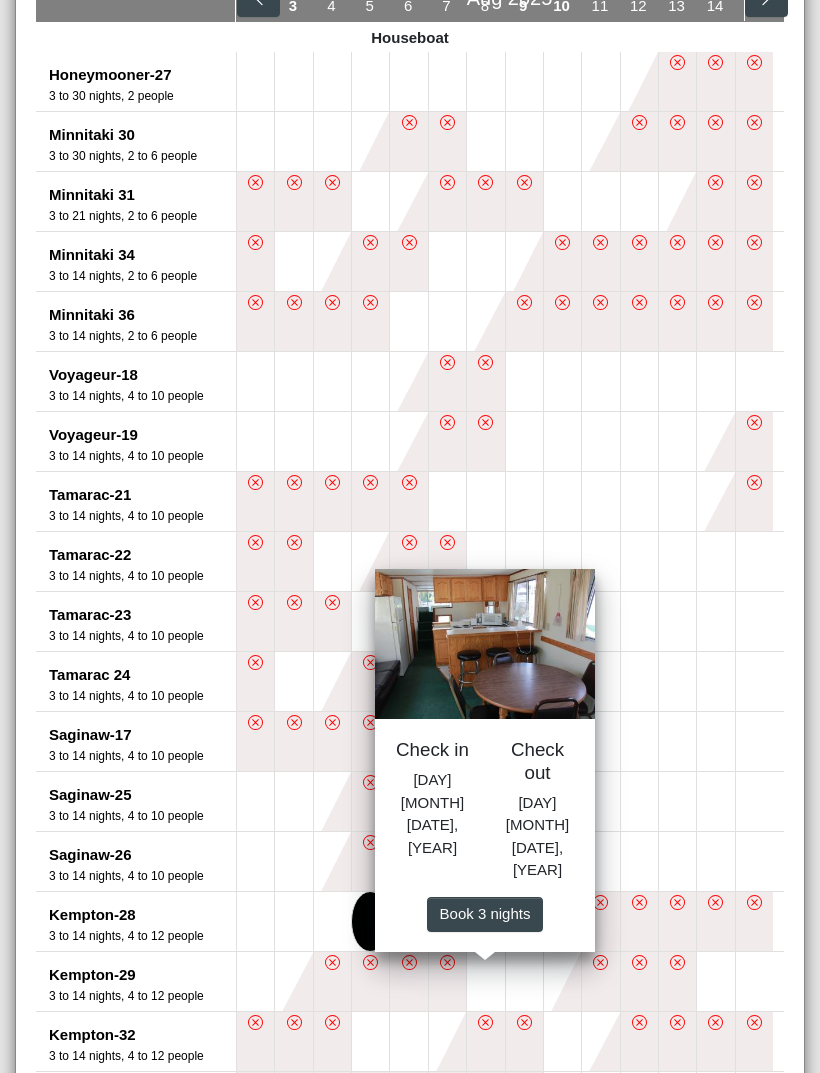 click on "Book 3 night s" at bounding box center (485, 913) 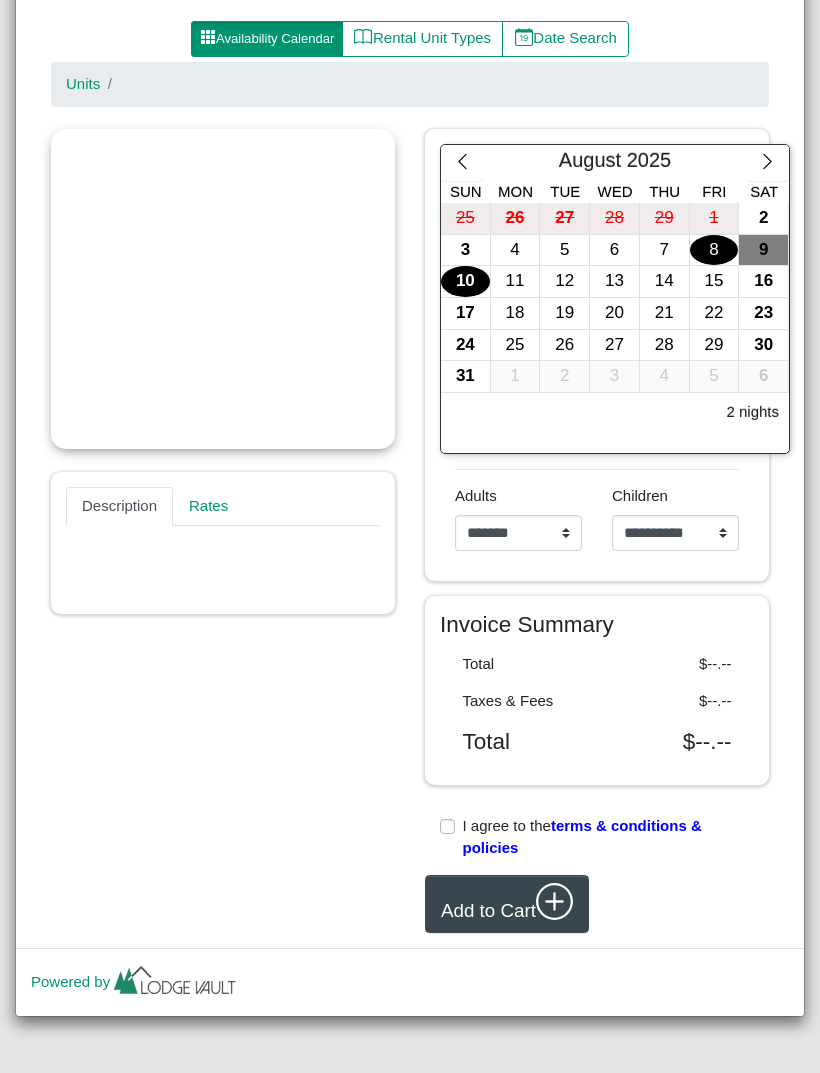 scroll, scrollTop: 271, scrollLeft: 0, axis: vertical 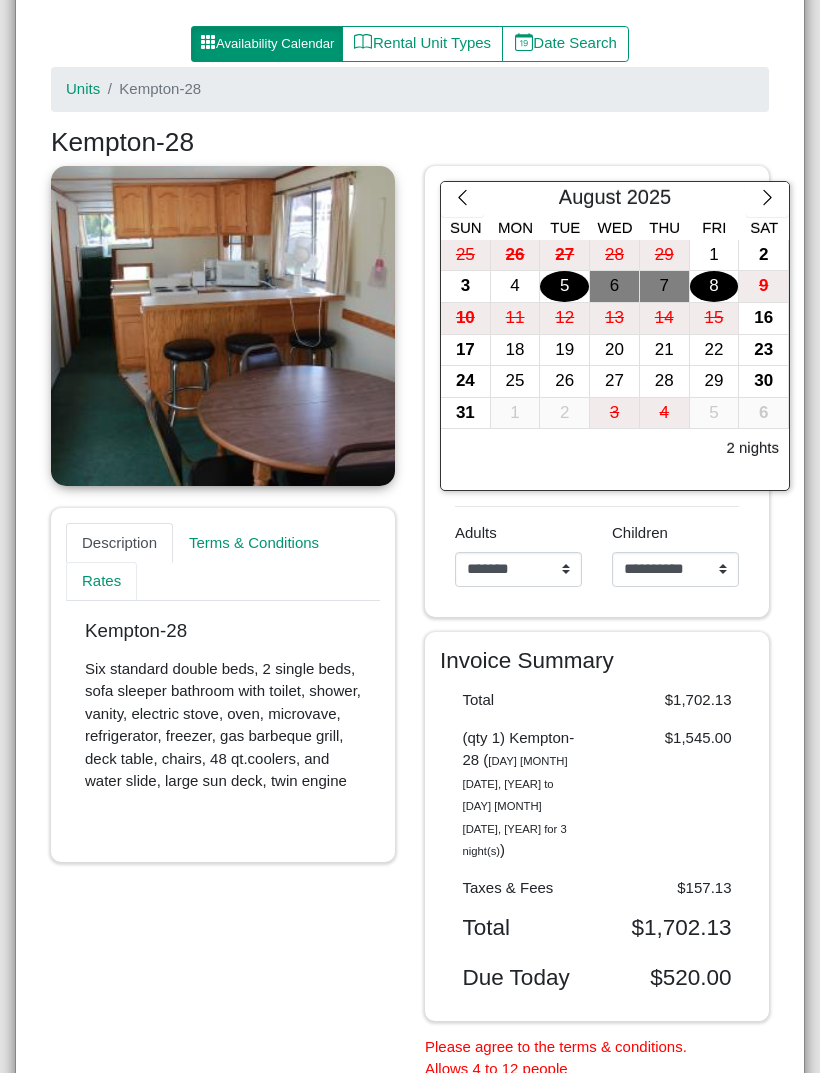 click on "Rates" at bounding box center [101, 582] 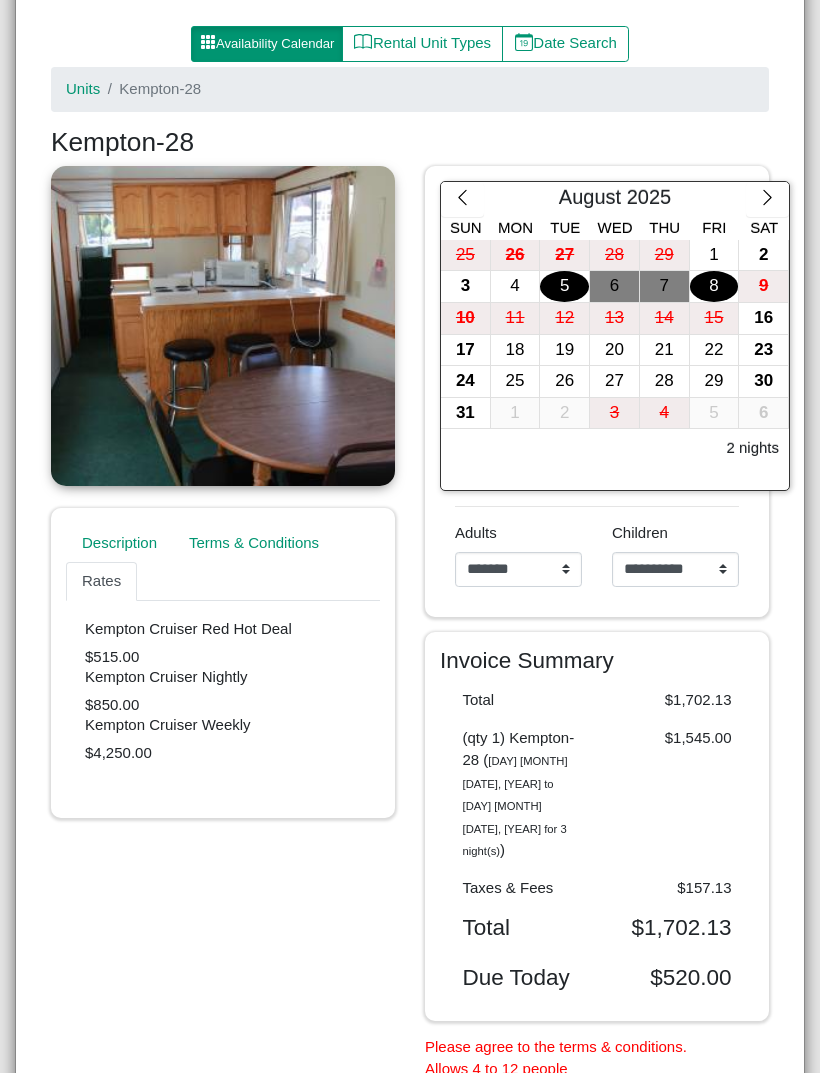 click on "Date Search" at bounding box center [565, 44] 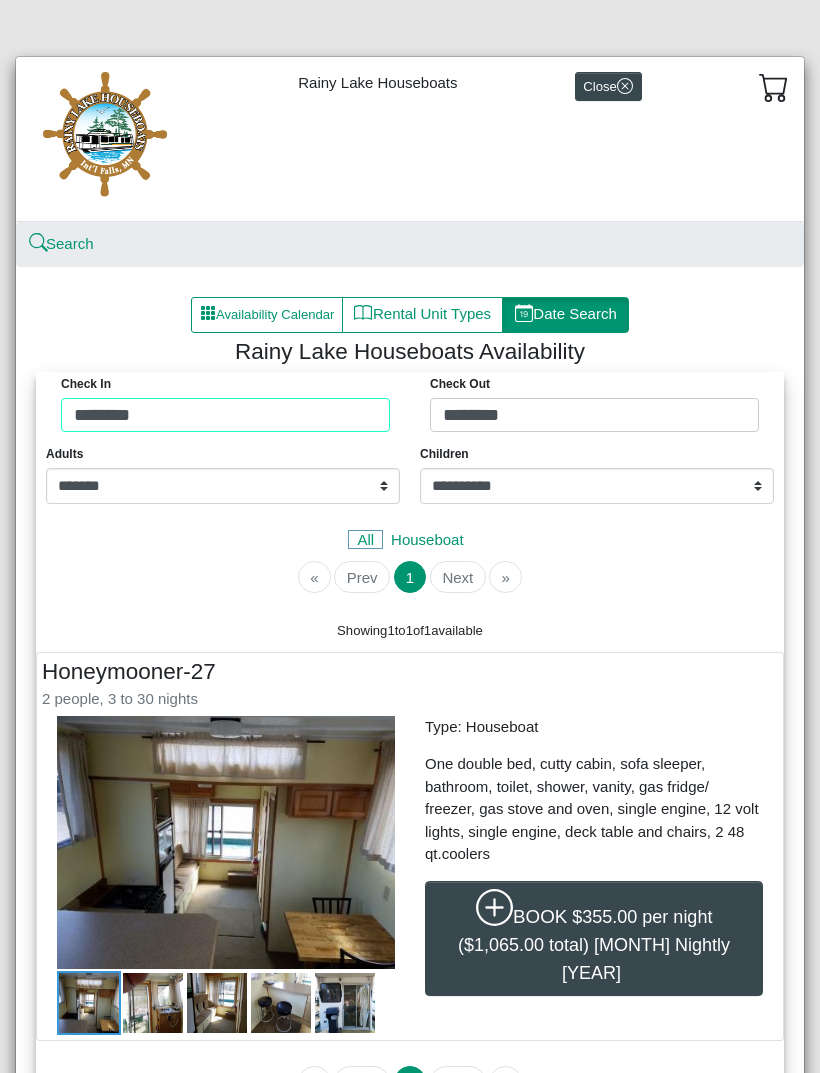 click on "Check in ******** Check Out ********" at bounding box center [410, 407] 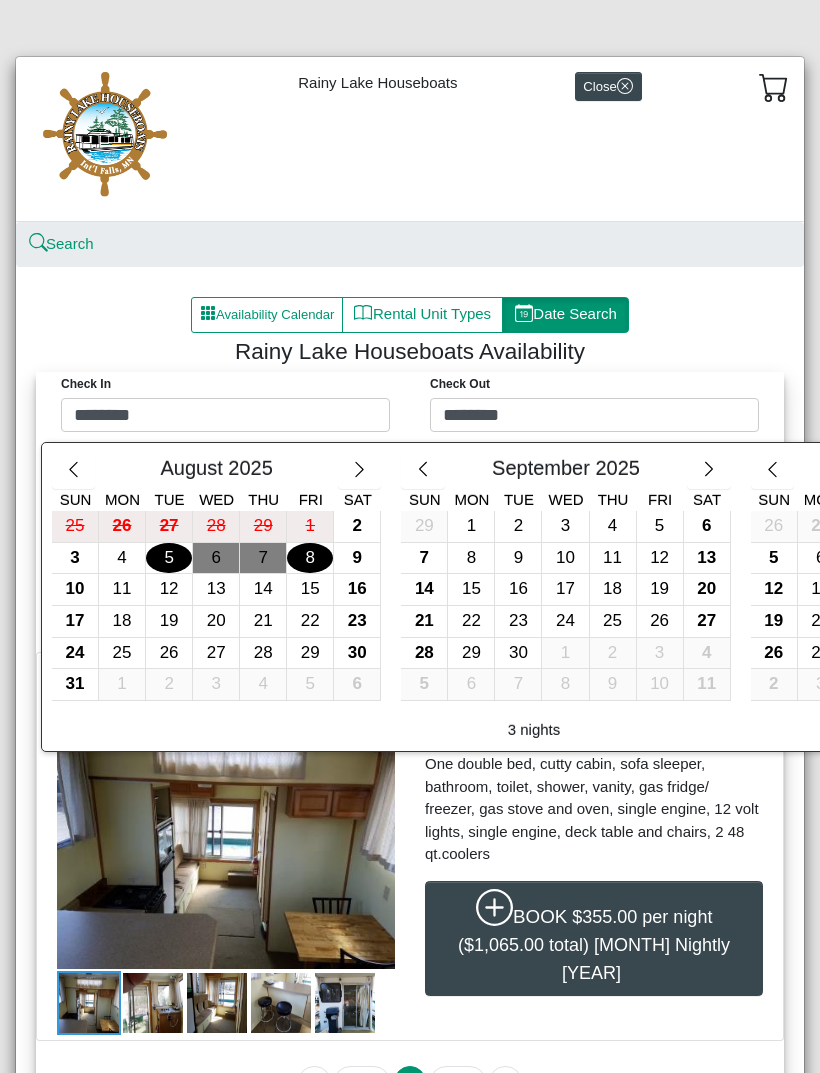 click at bounding box center (410, 536) 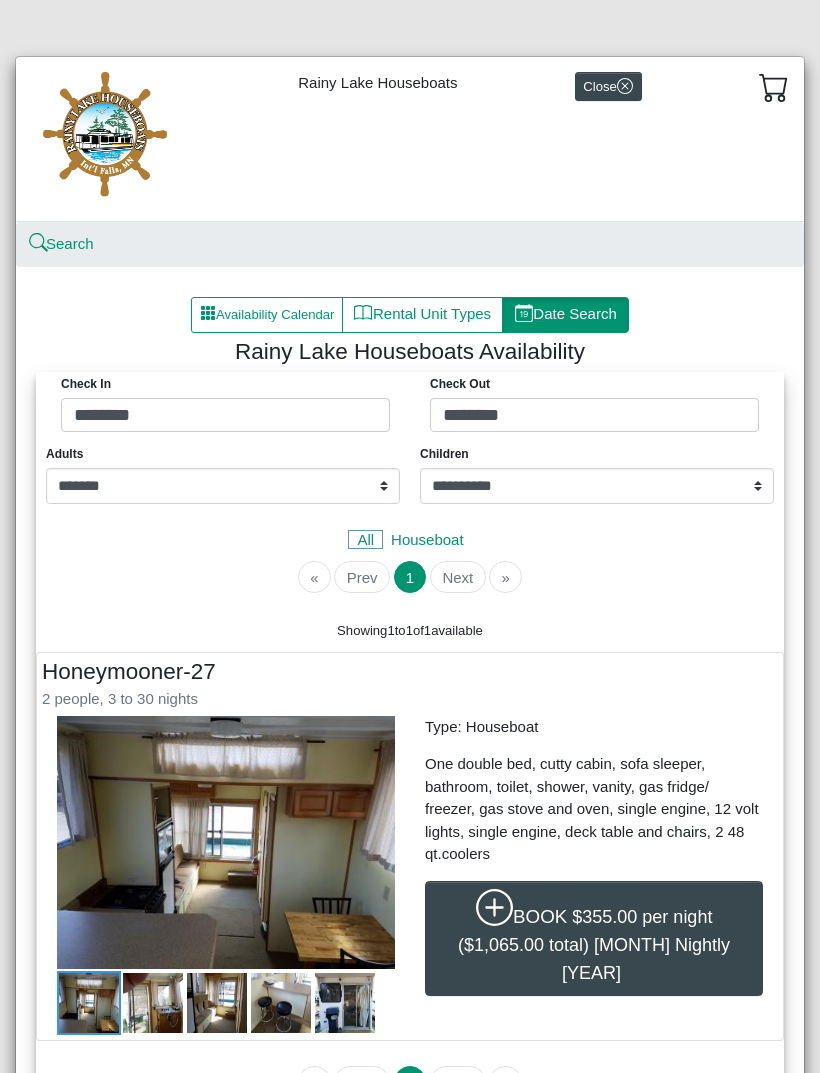 click on "**********" at bounding box center (223, 486) 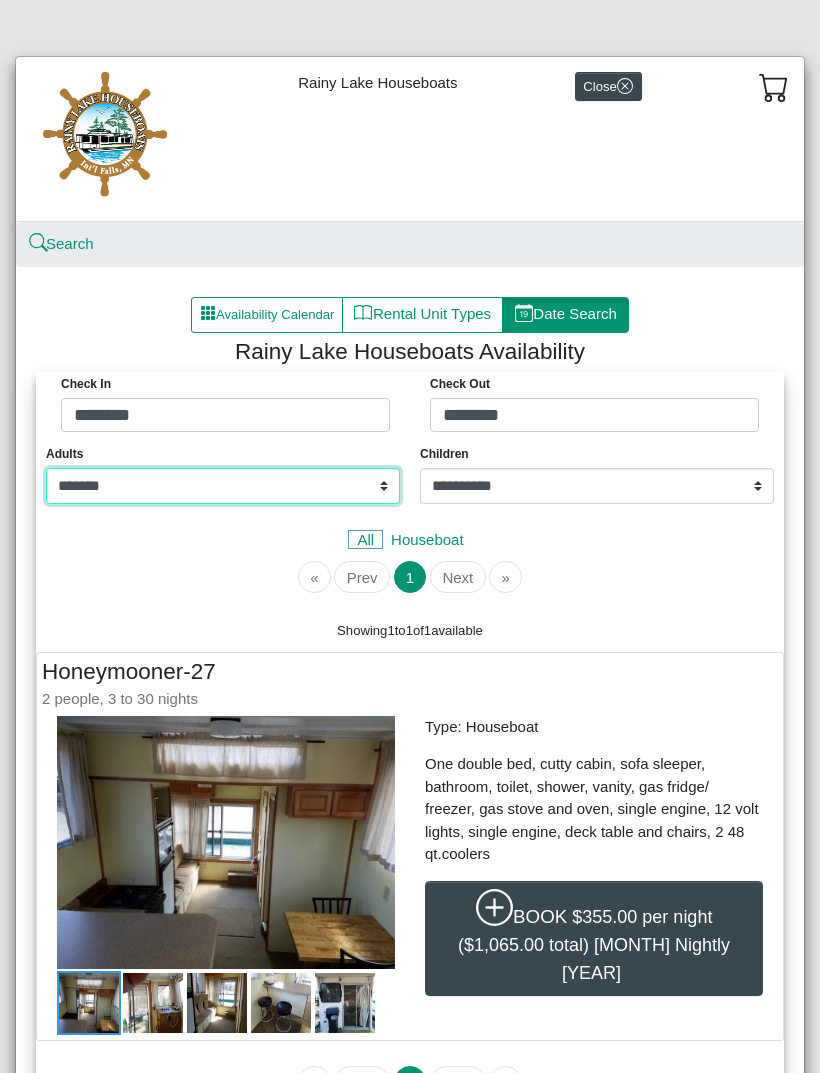 select on "*" 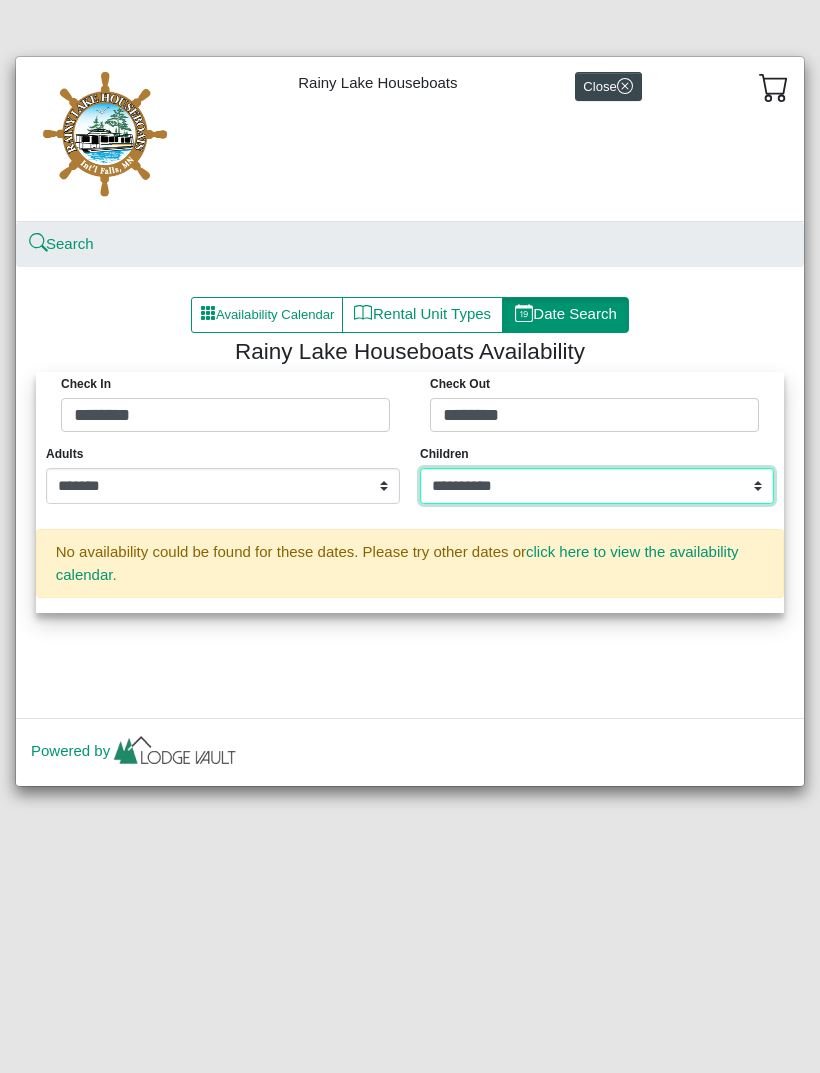 click on "**********" at bounding box center [597, 486] 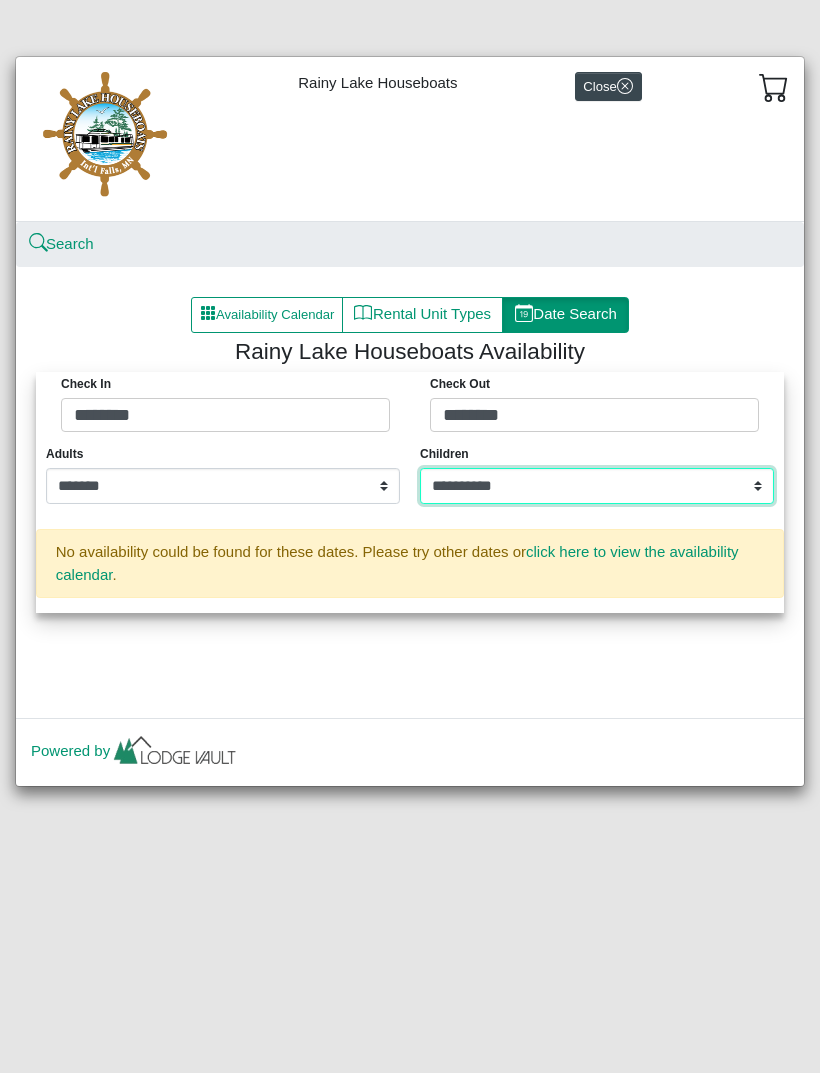 select on "*" 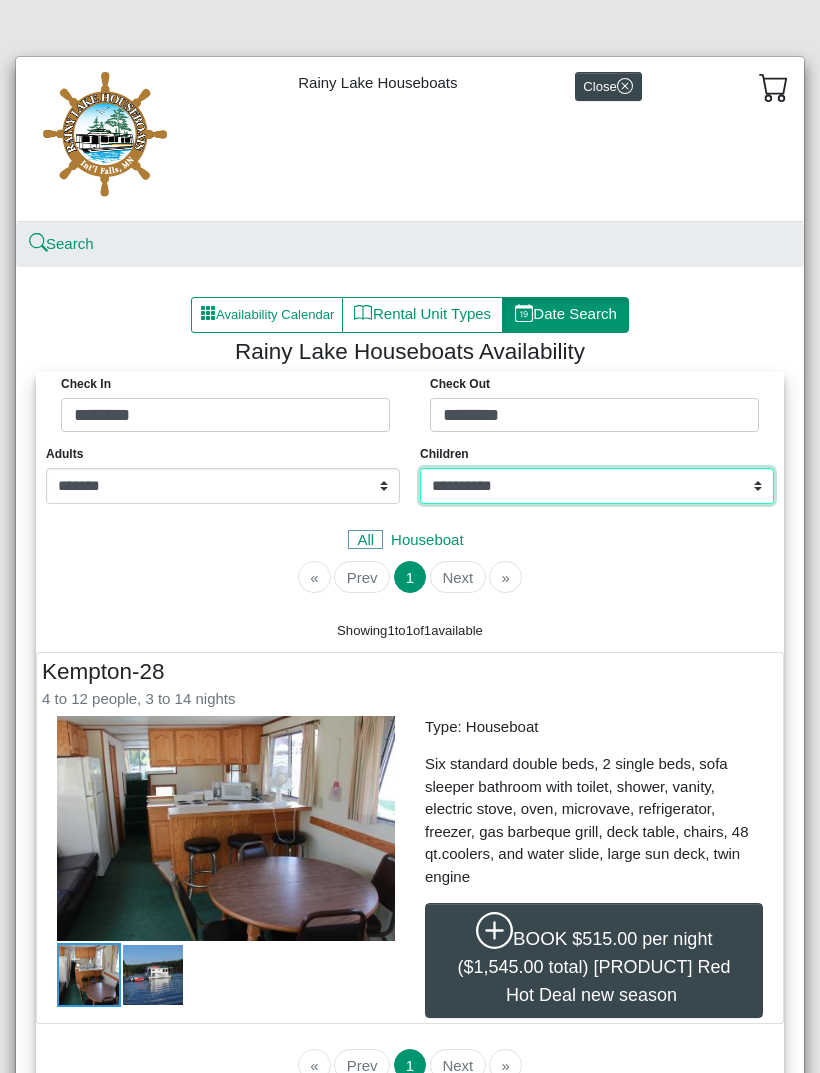 scroll, scrollTop: 0, scrollLeft: 0, axis: both 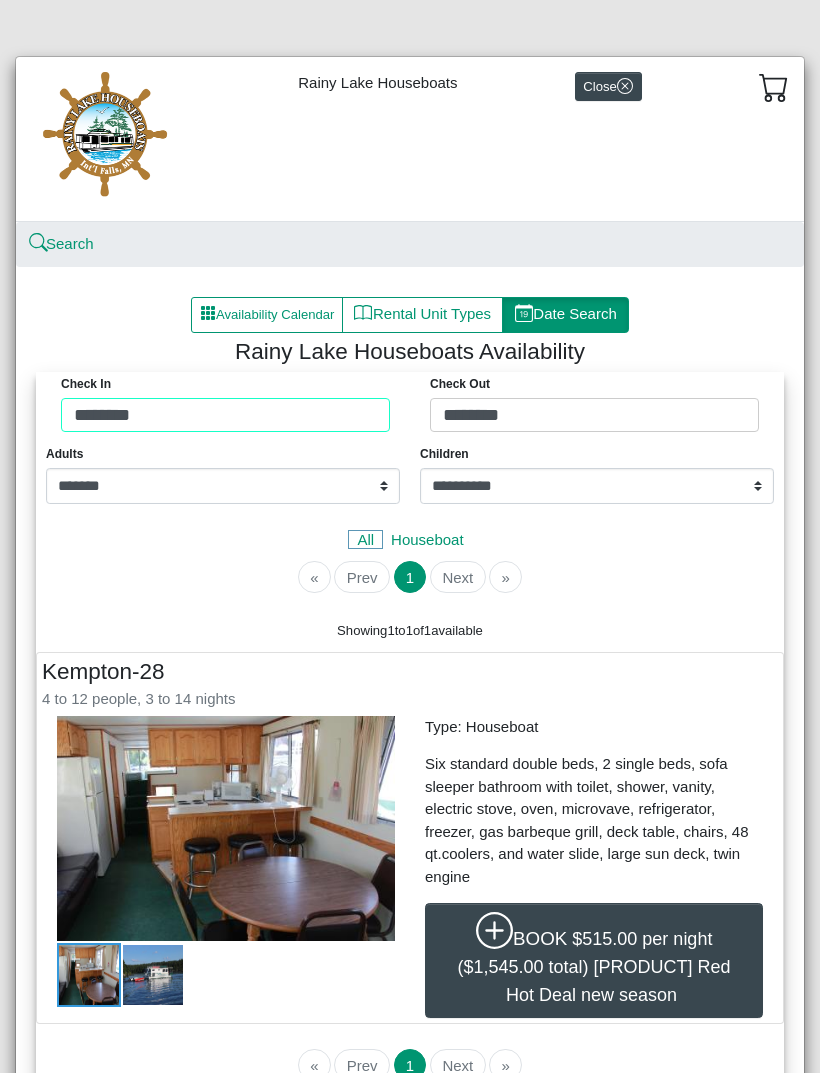 click on "Check in ******** Check Out ********" at bounding box center (410, 407) 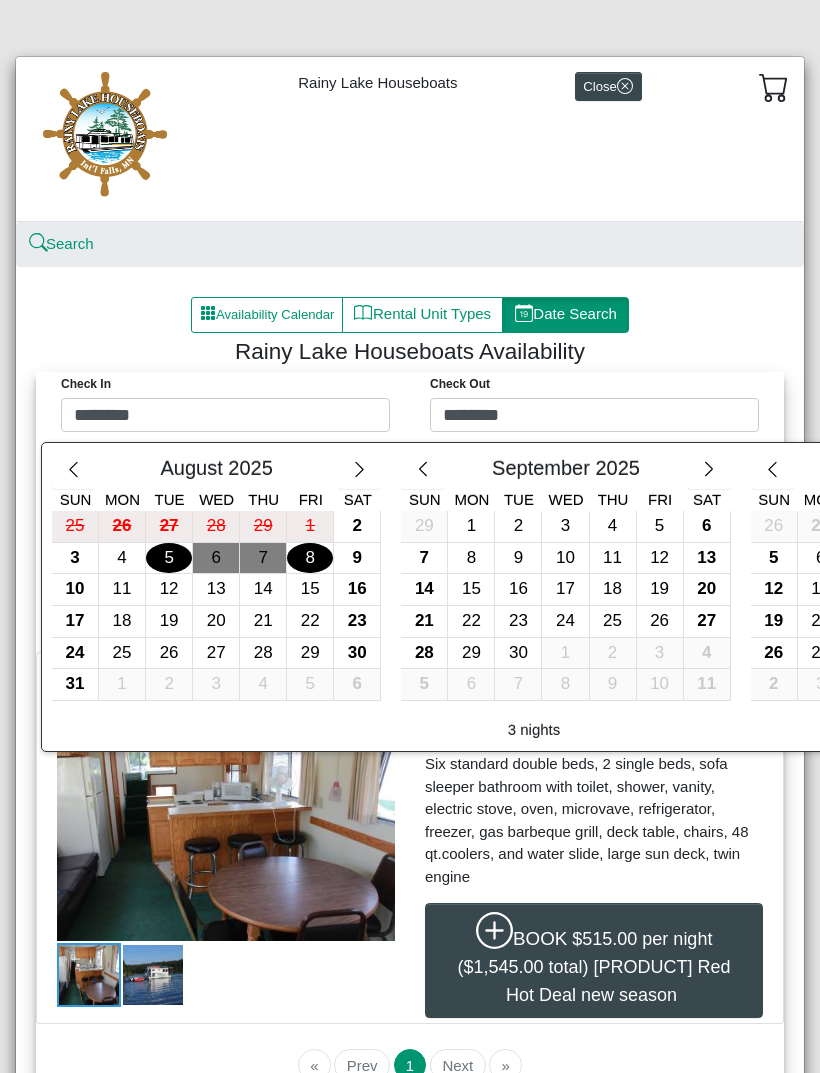 click on "4" at bounding box center (122, 558) 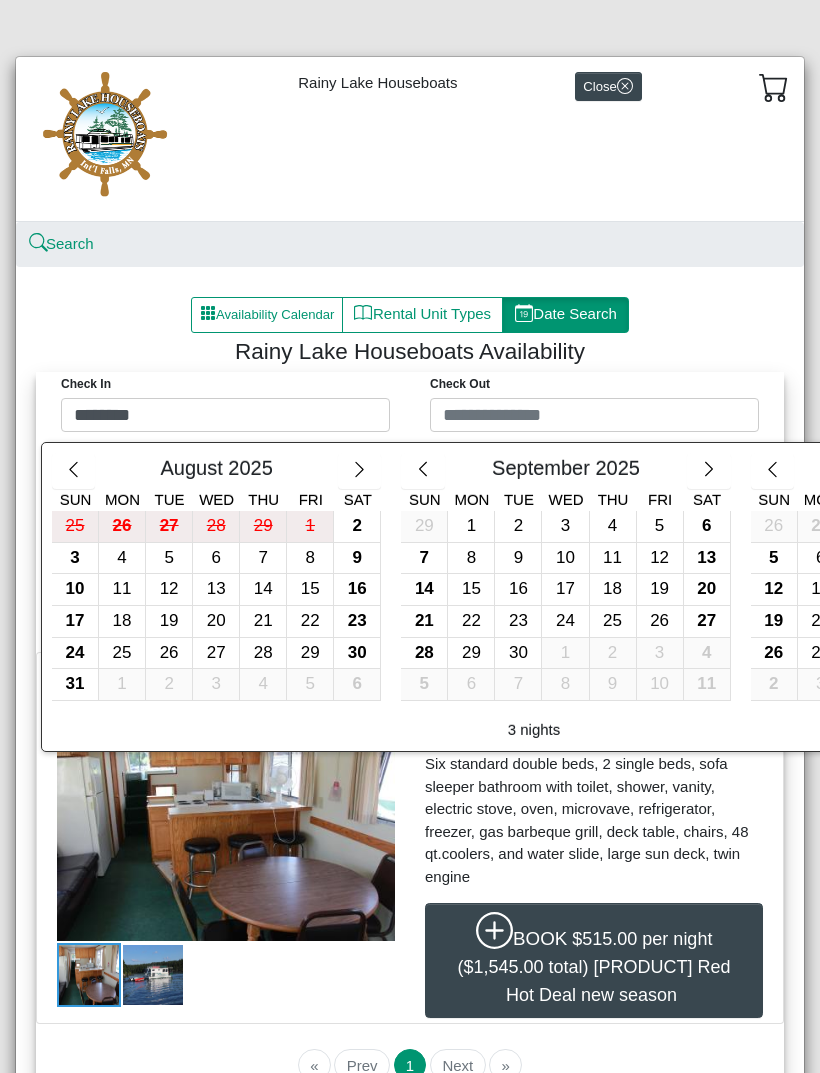 click on "7" at bounding box center (263, 558) 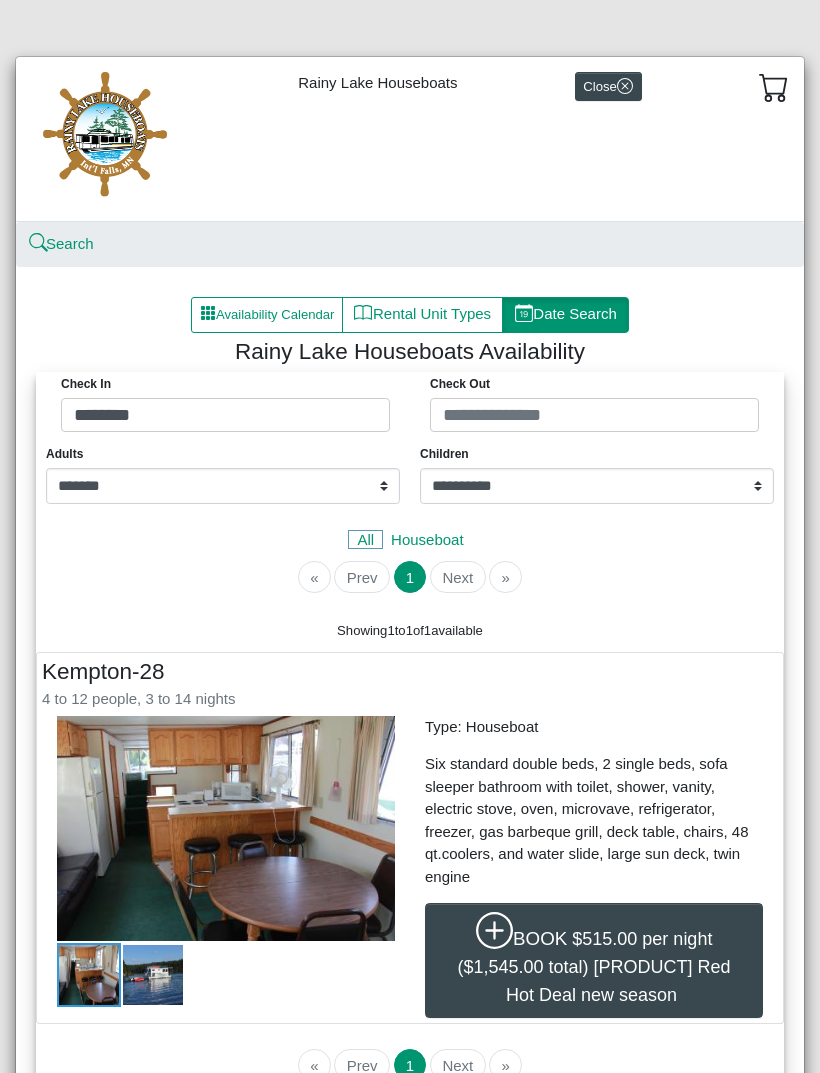 type on "********" 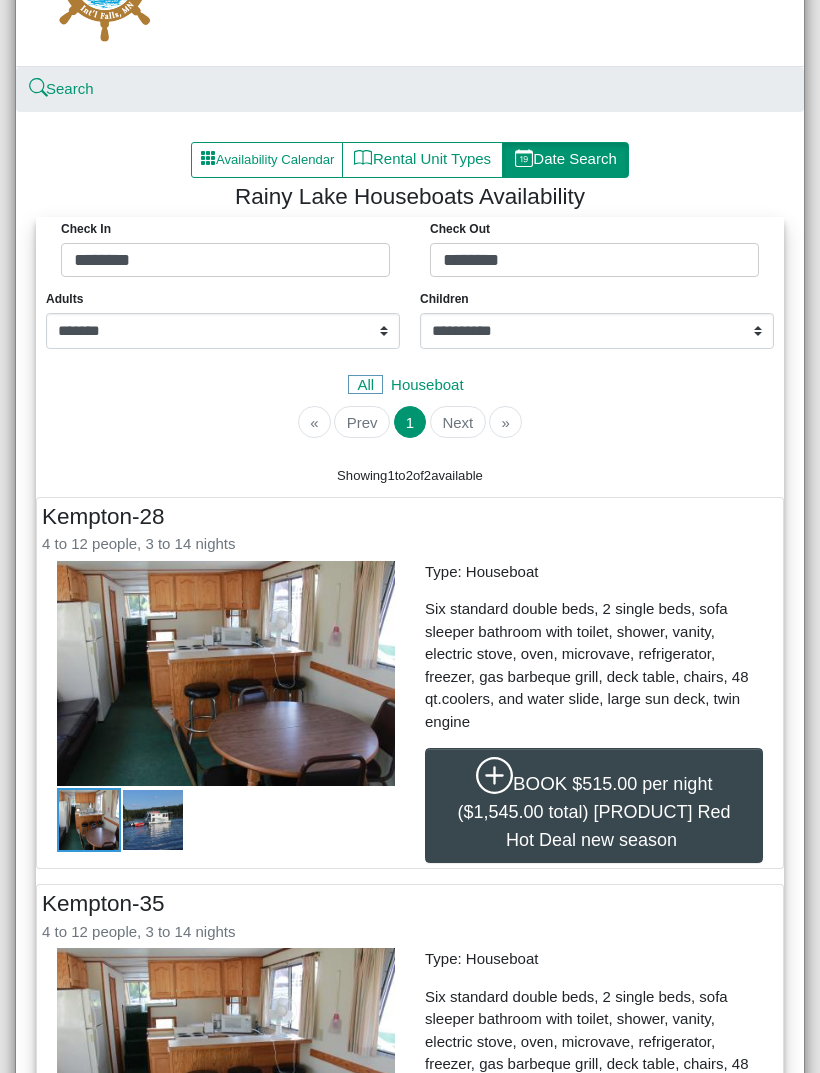 scroll, scrollTop: 151, scrollLeft: 0, axis: vertical 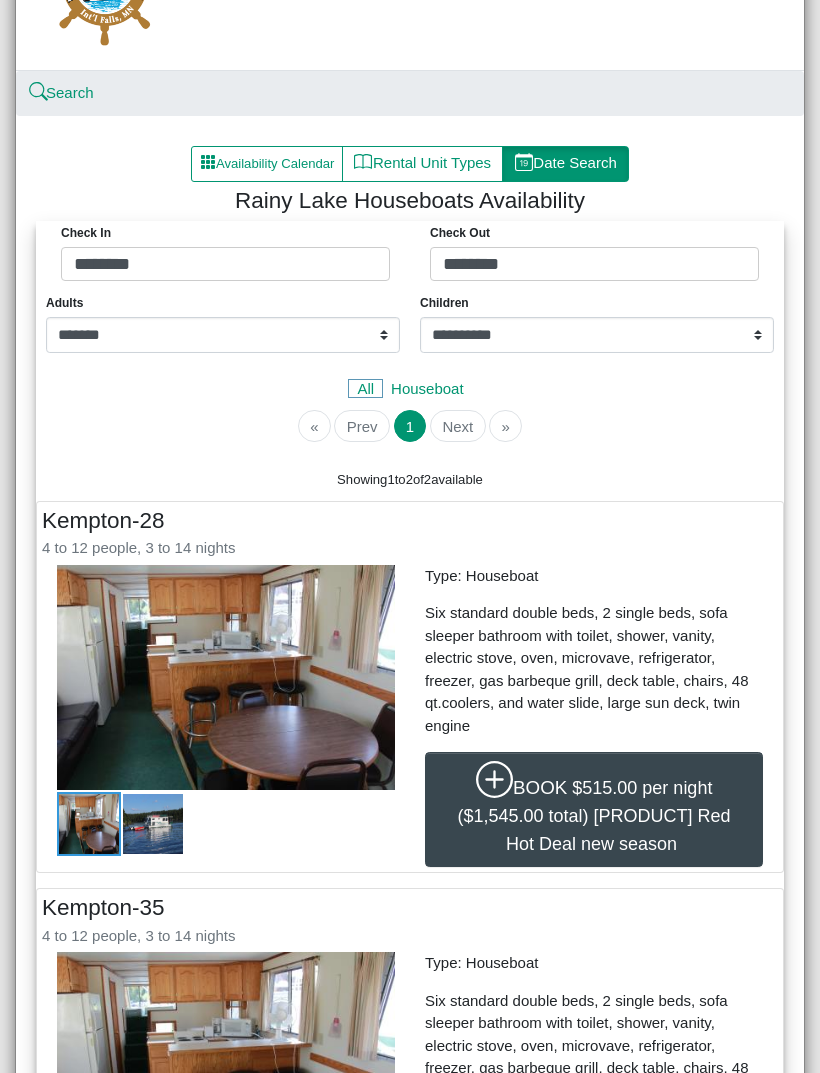click at bounding box center (153, 824) 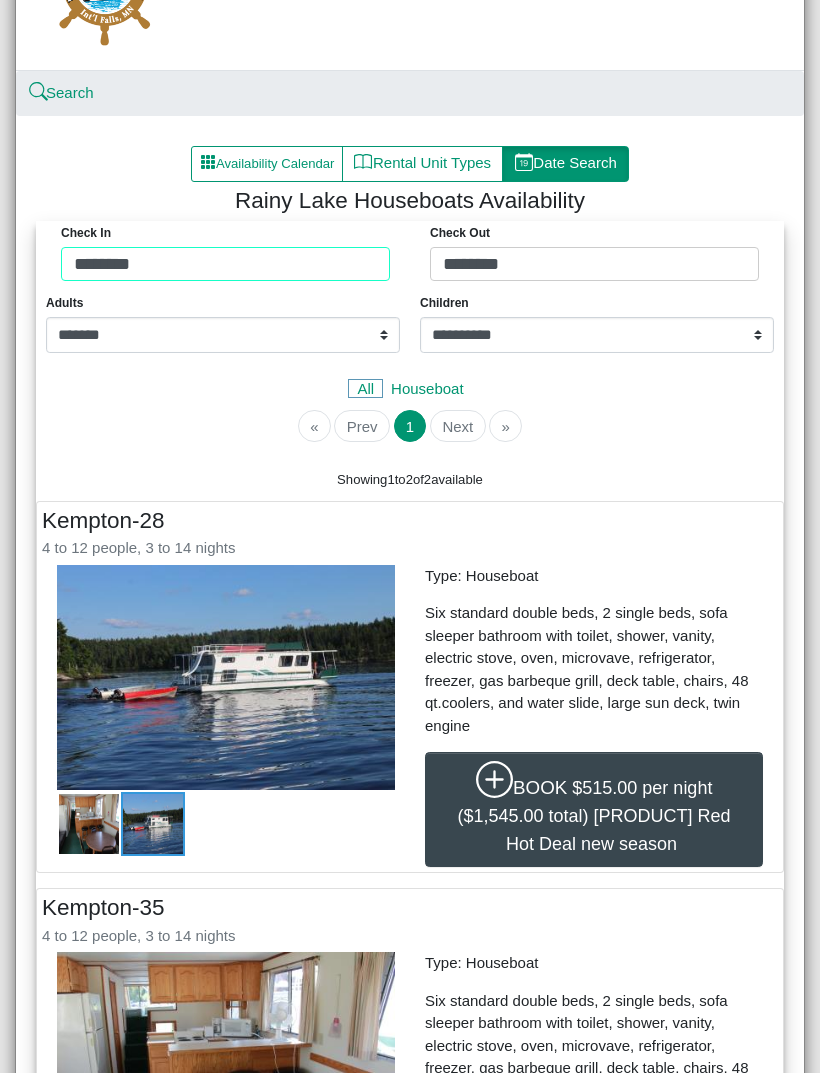 click on "Check in ******** Check Out ********" at bounding box center [410, 256] 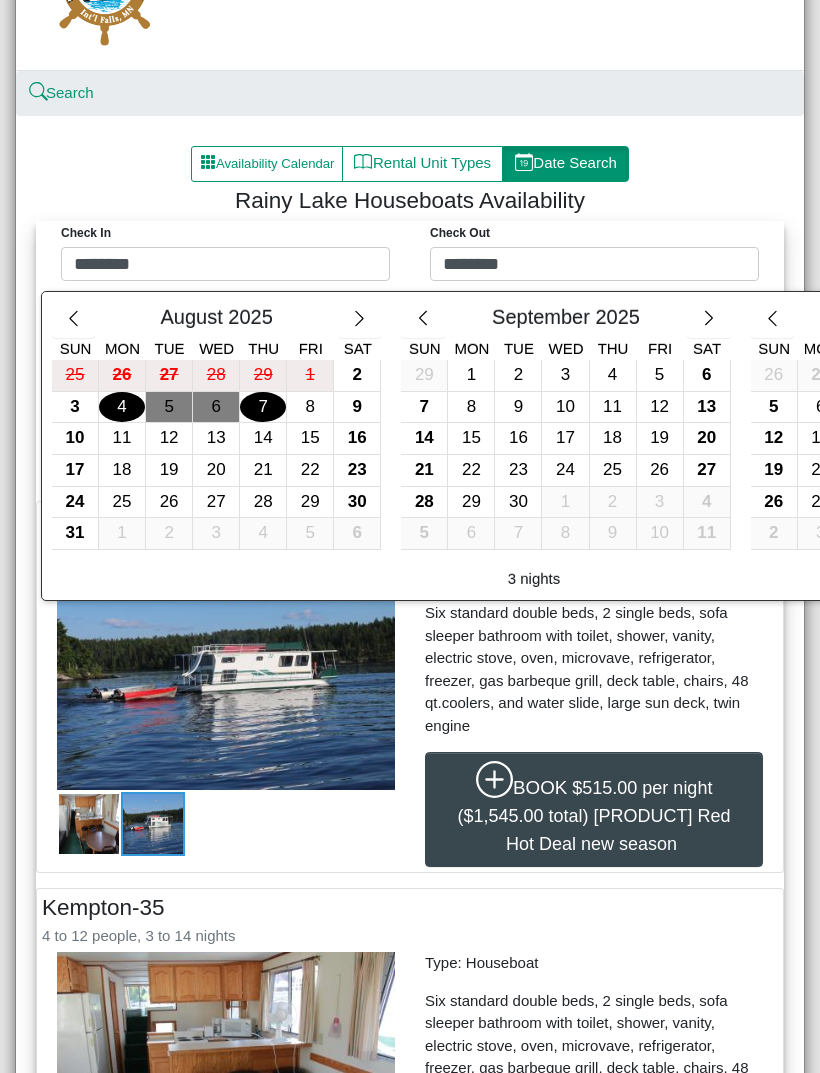 click on "5" at bounding box center [169, 407] 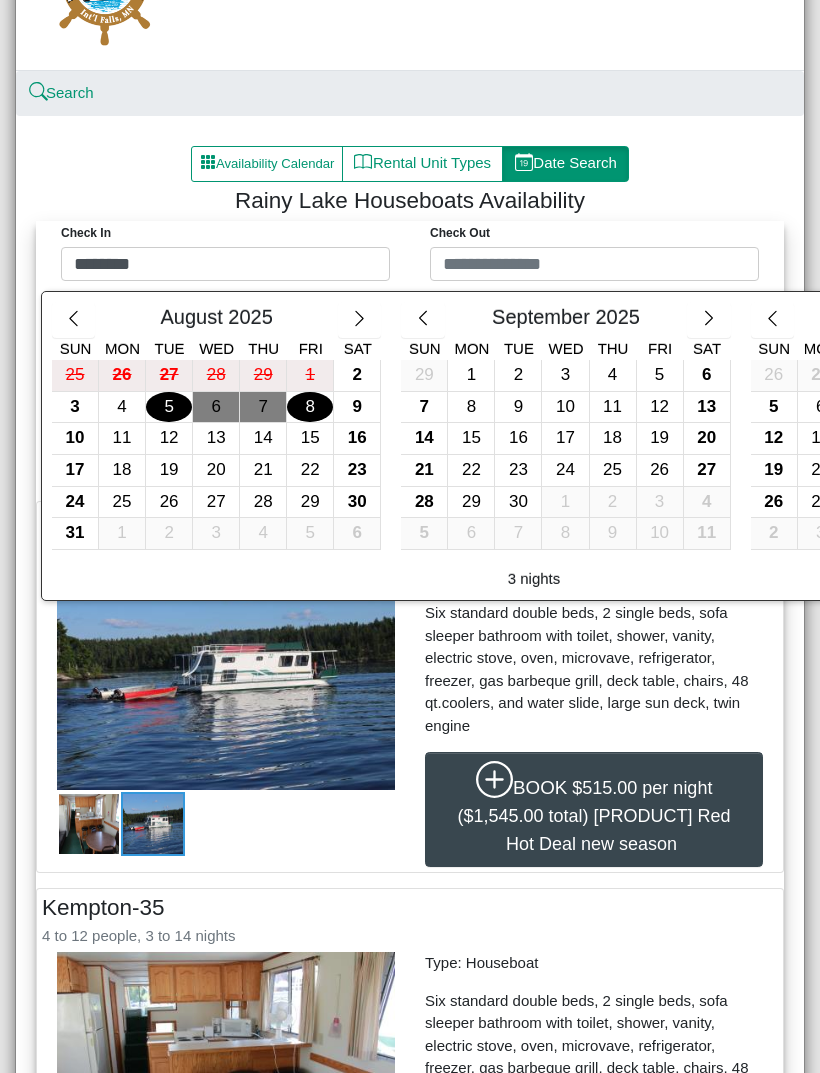 click on "8" at bounding box center [310, 407] 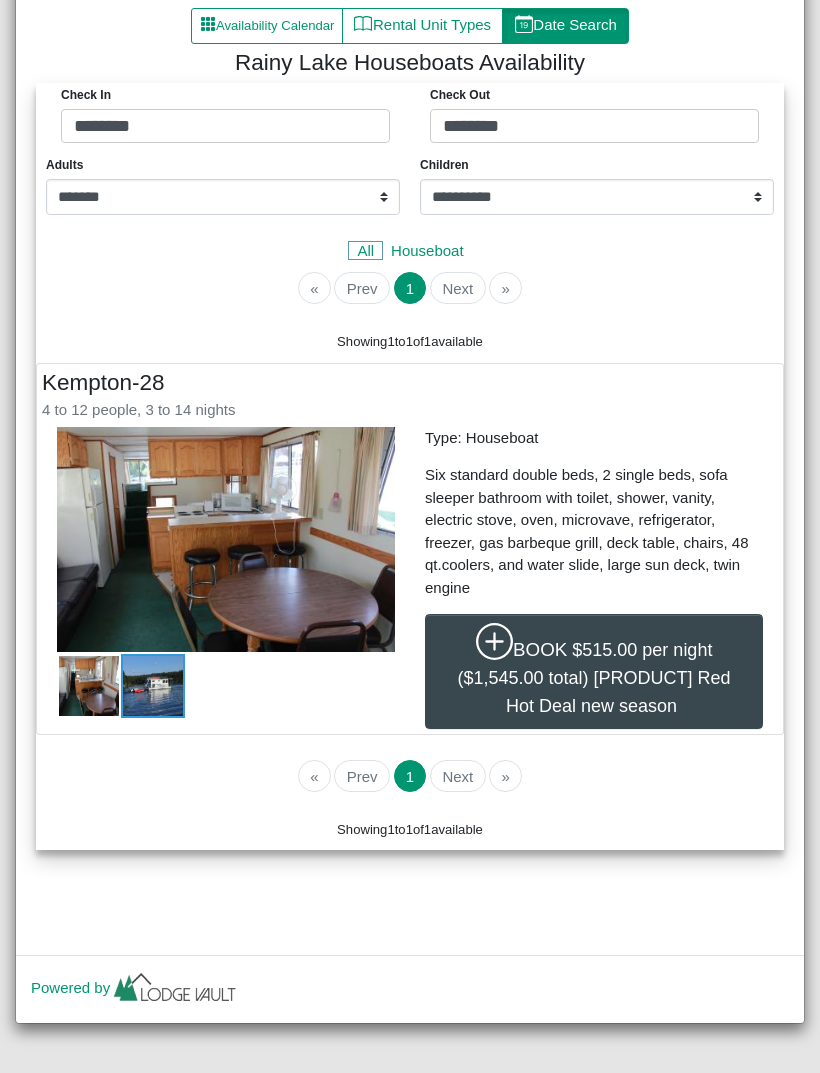 scroll, scrollTop: 288, scrollLeft: 0, axis: vertical 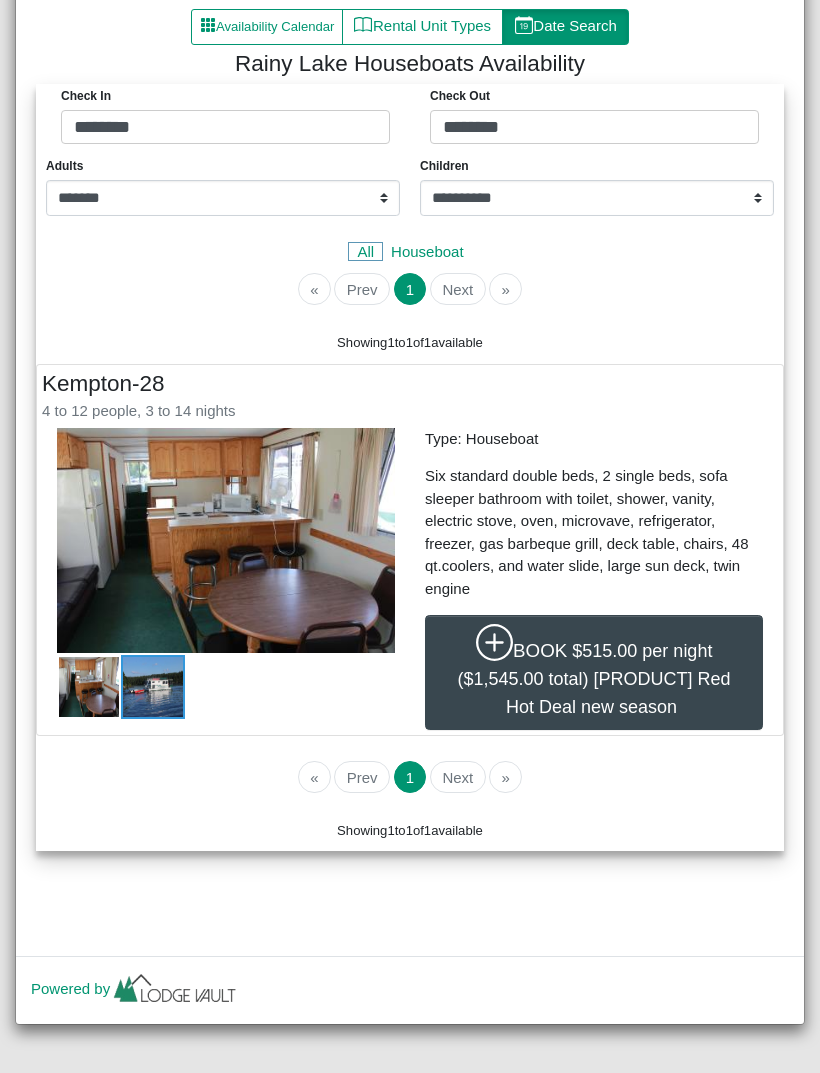 click on "Next" at bounding box center (455, 777) 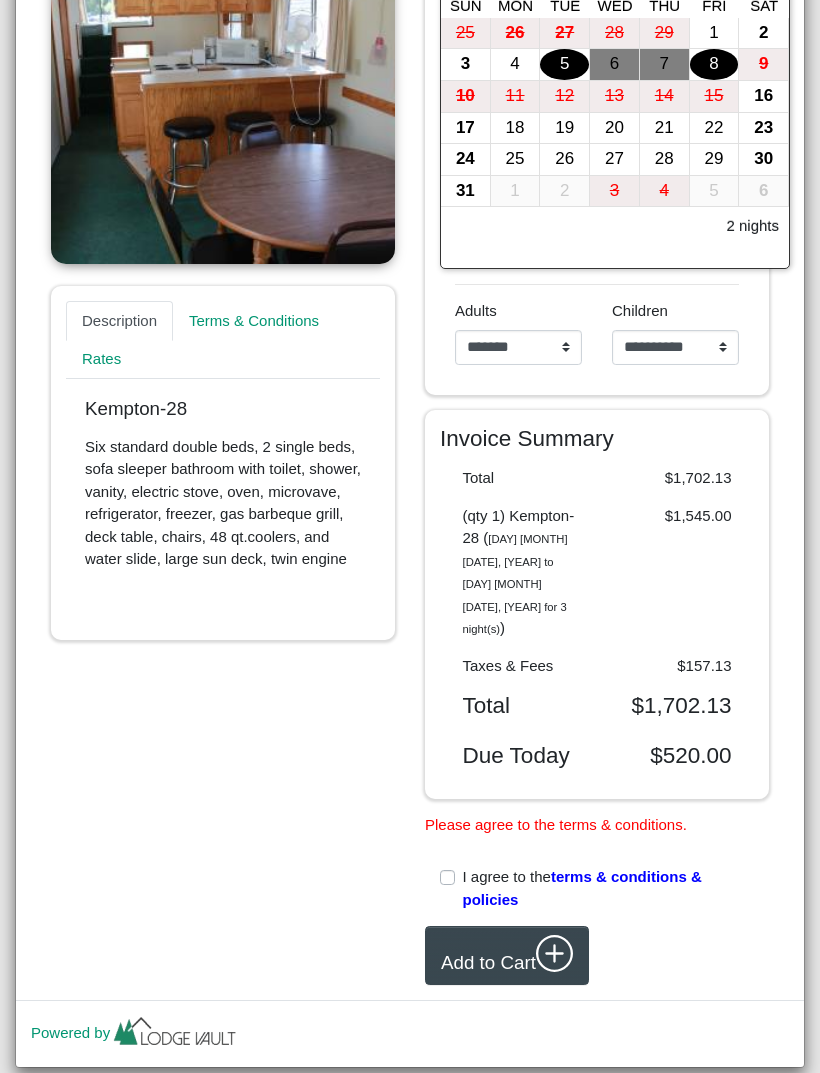scroll, scrollTop: 492, scrollLeft: 0, axis: vertical 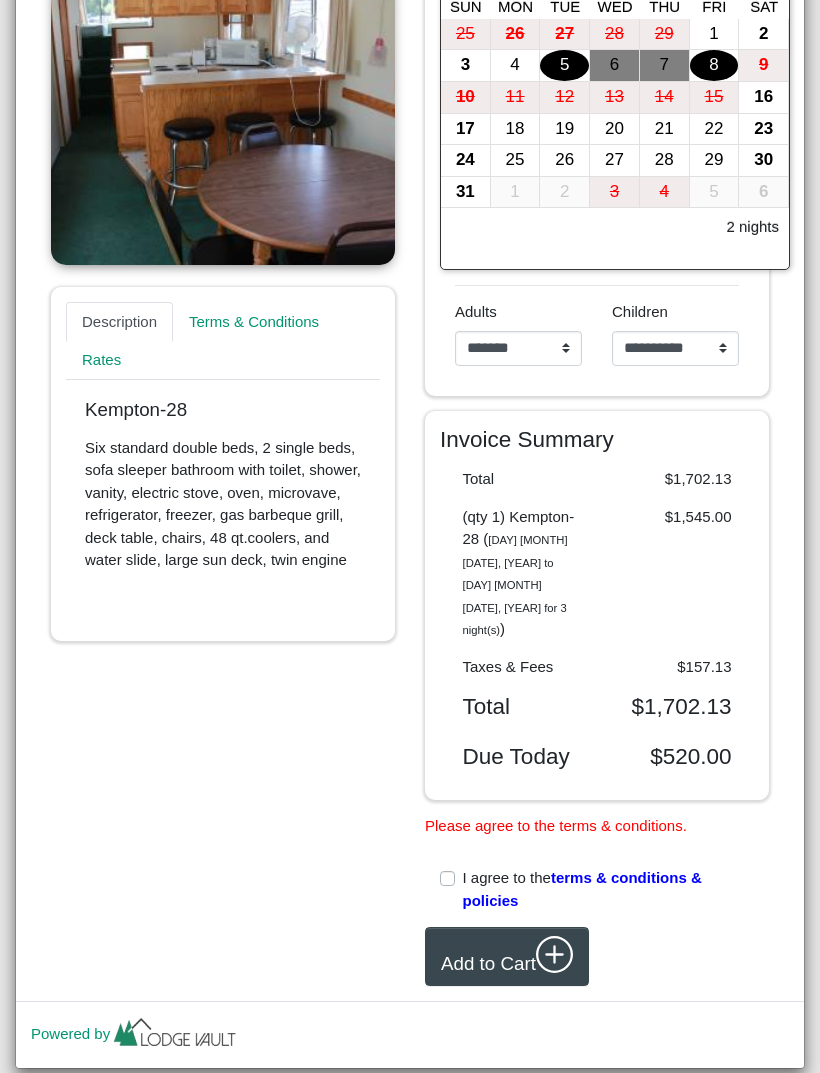 click on "terms & conditions & policies" at bounding box center [584, 889] 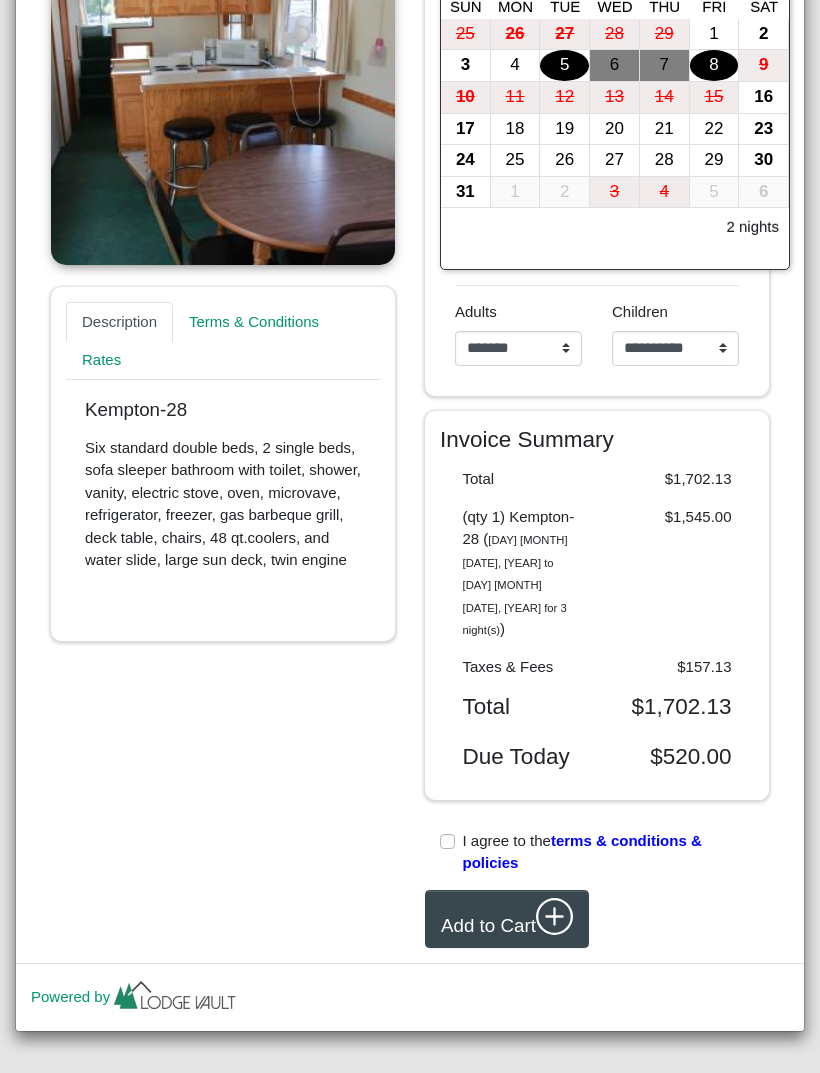 scroll, scrollTop: 455, scrollLeft: 0, axis: vertical 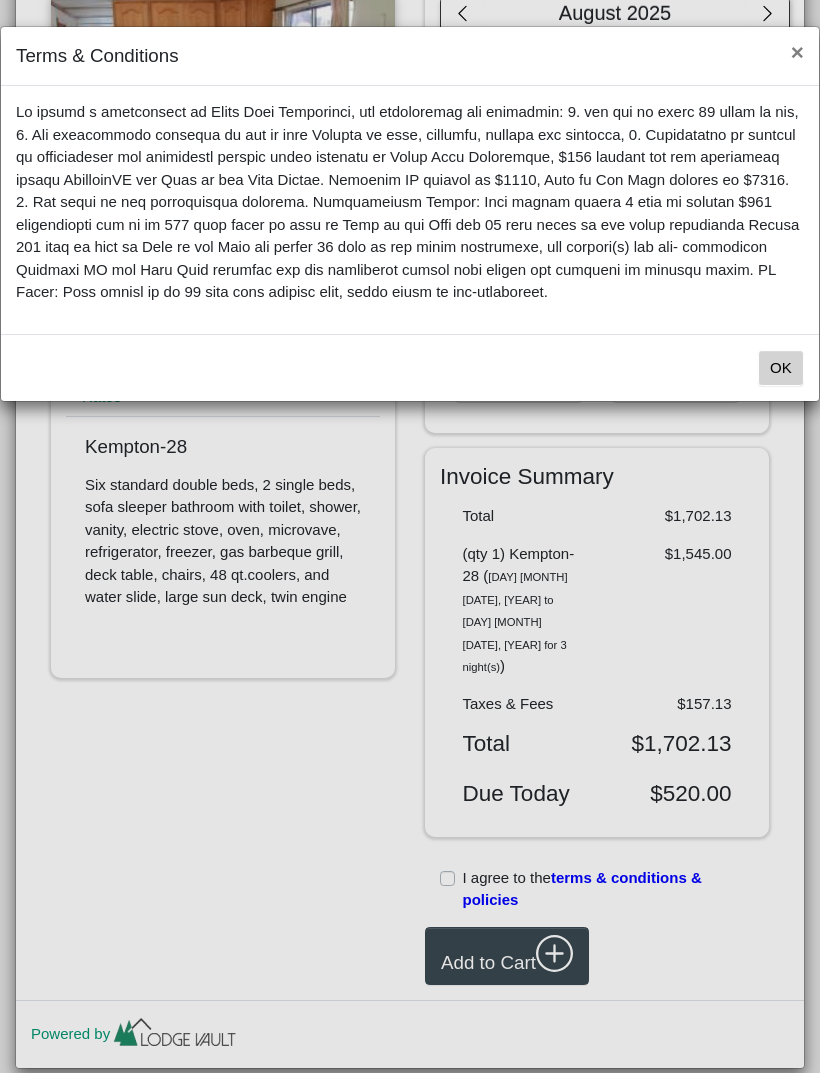 click on "×" at bounding box center (797, 53) 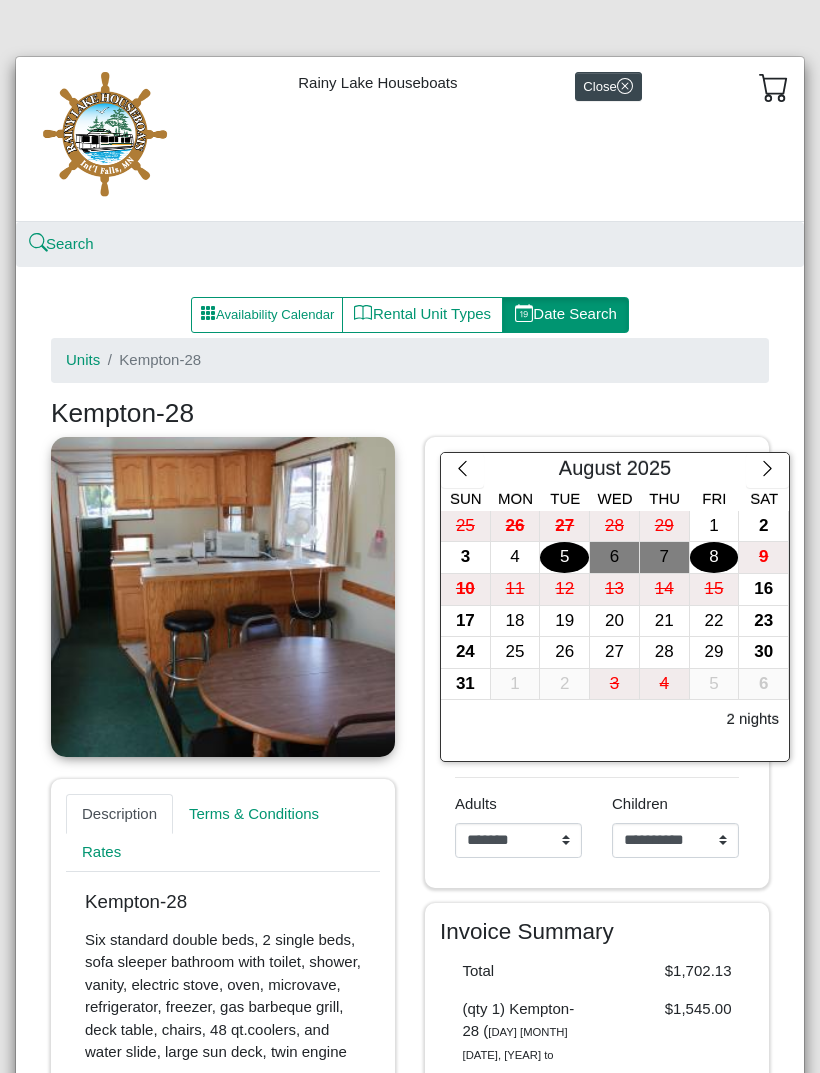 scroll, scrollTop: 0, scrollLeft: 0, axis: both 